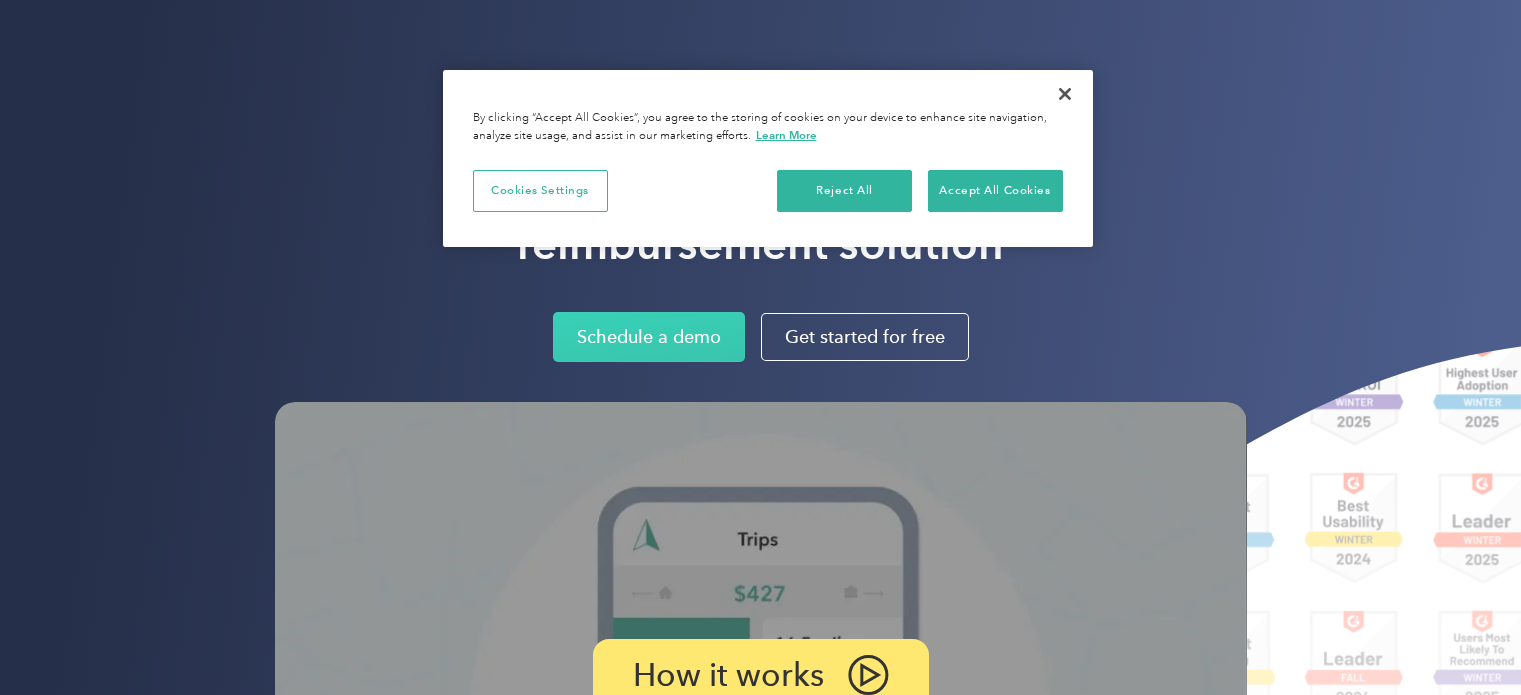 scroll, scrollTop: 0, scrollLeft: 0, axis: both 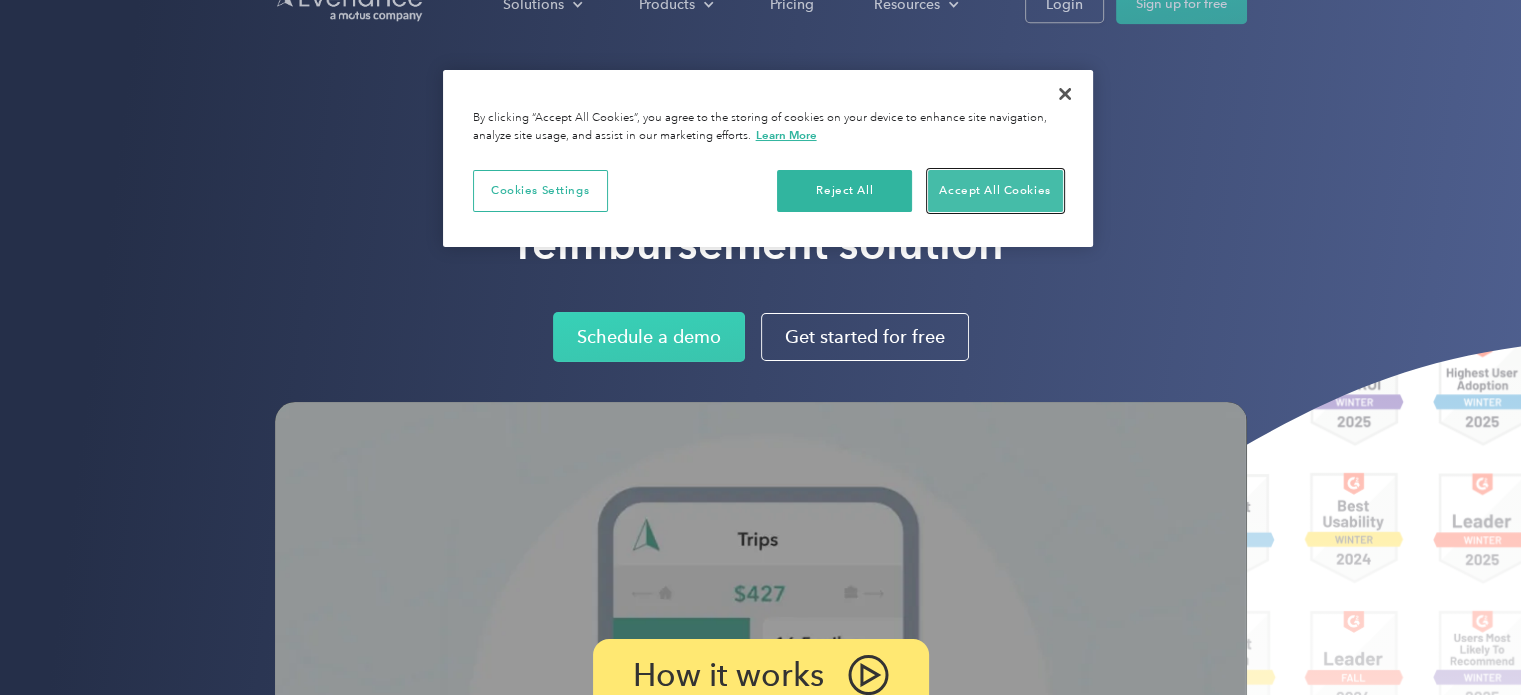 click on "Accept All Cookies" at bounding box center (995, 191) 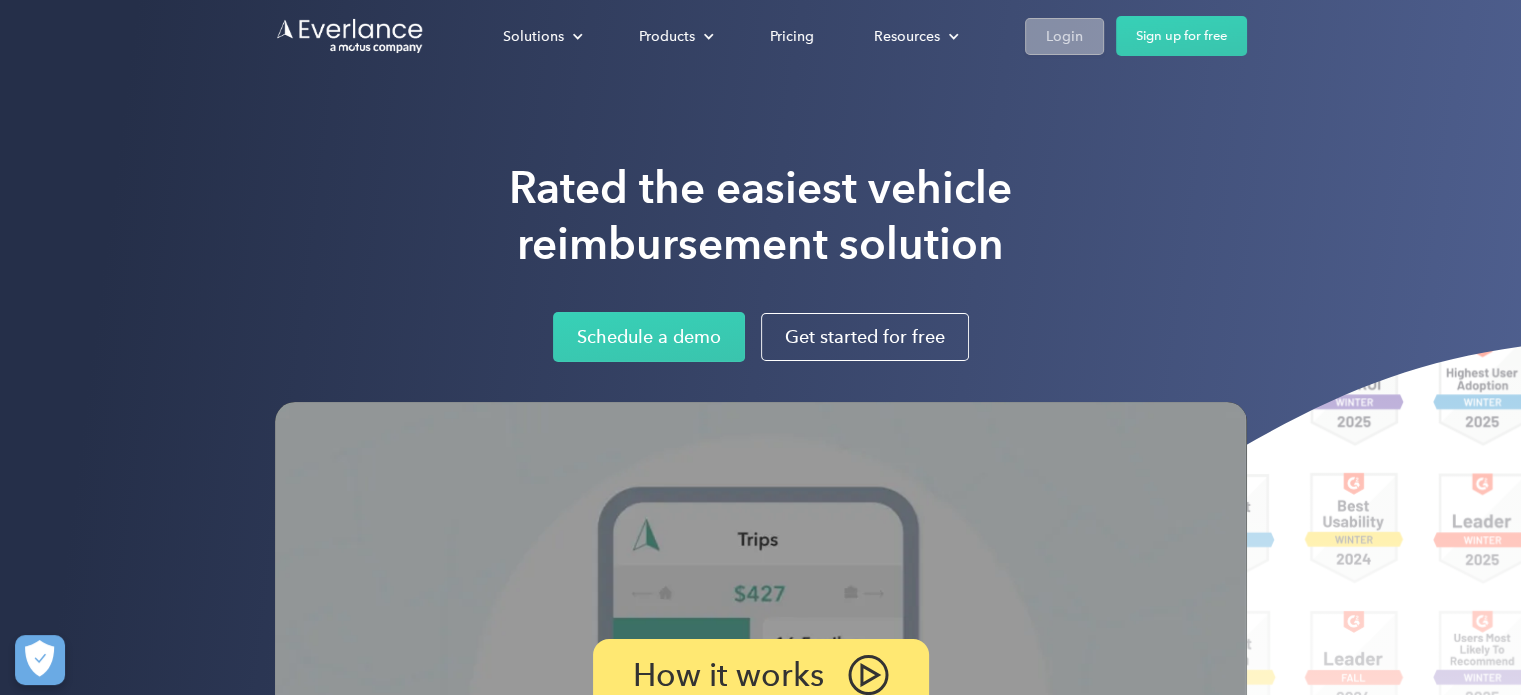 click on "Login" at bounding box center (1064, 36) 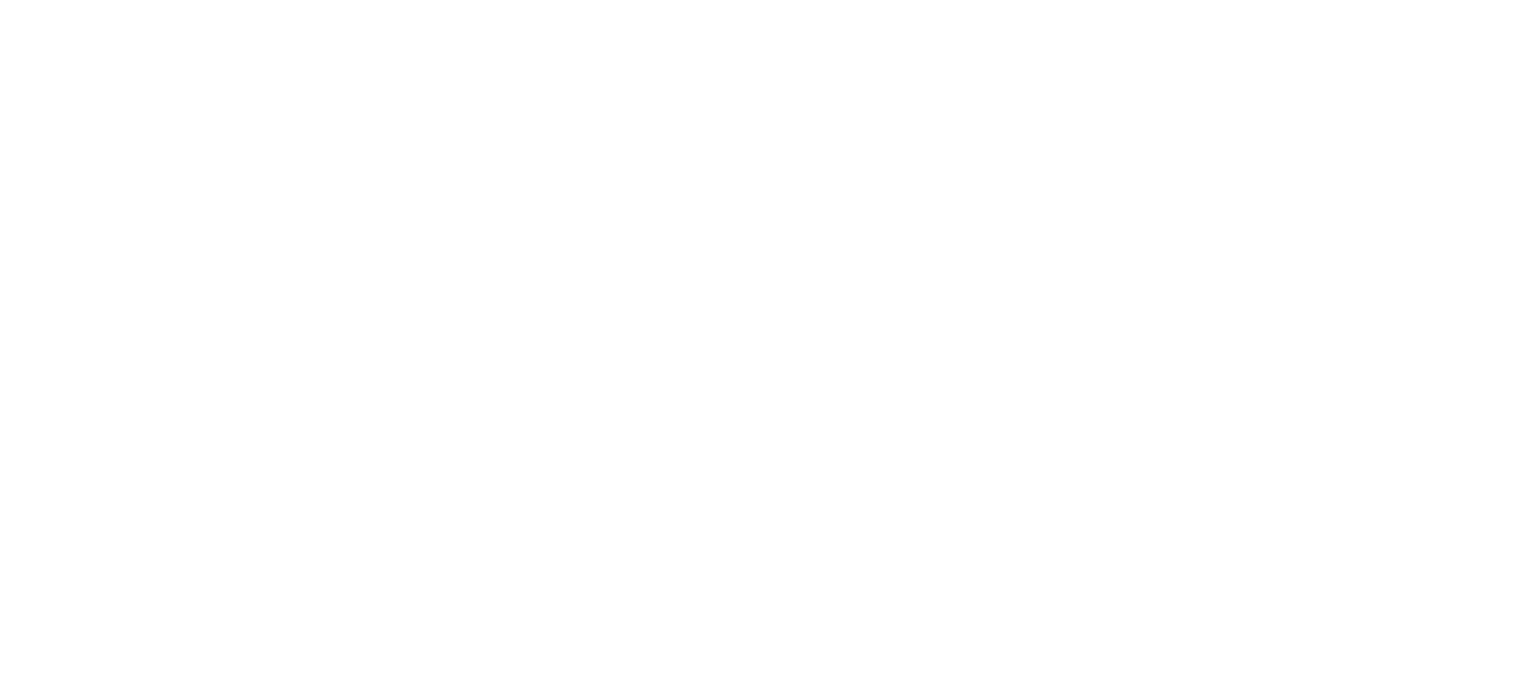 scroll, scrollTop: 0, scrollLeft: 0, axis: both 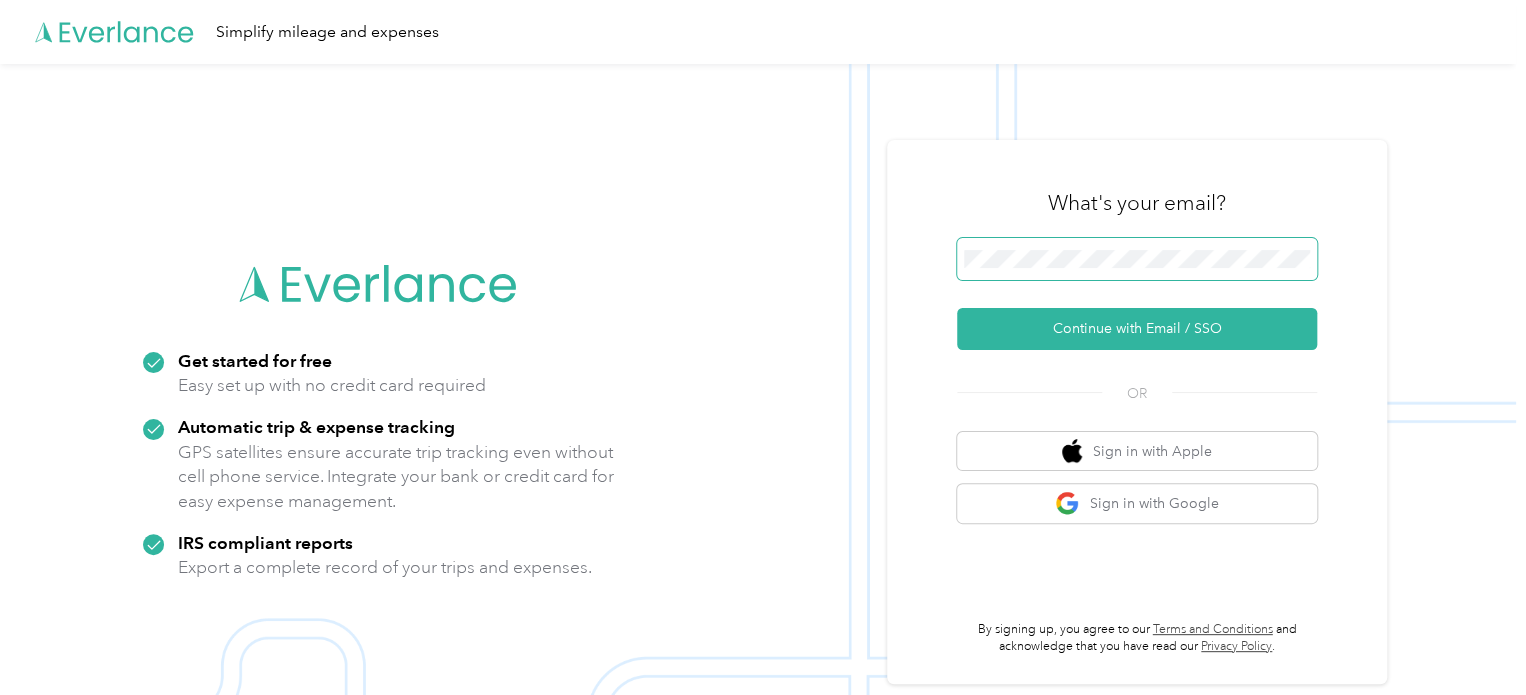 click at bounding box center (1137, 259) 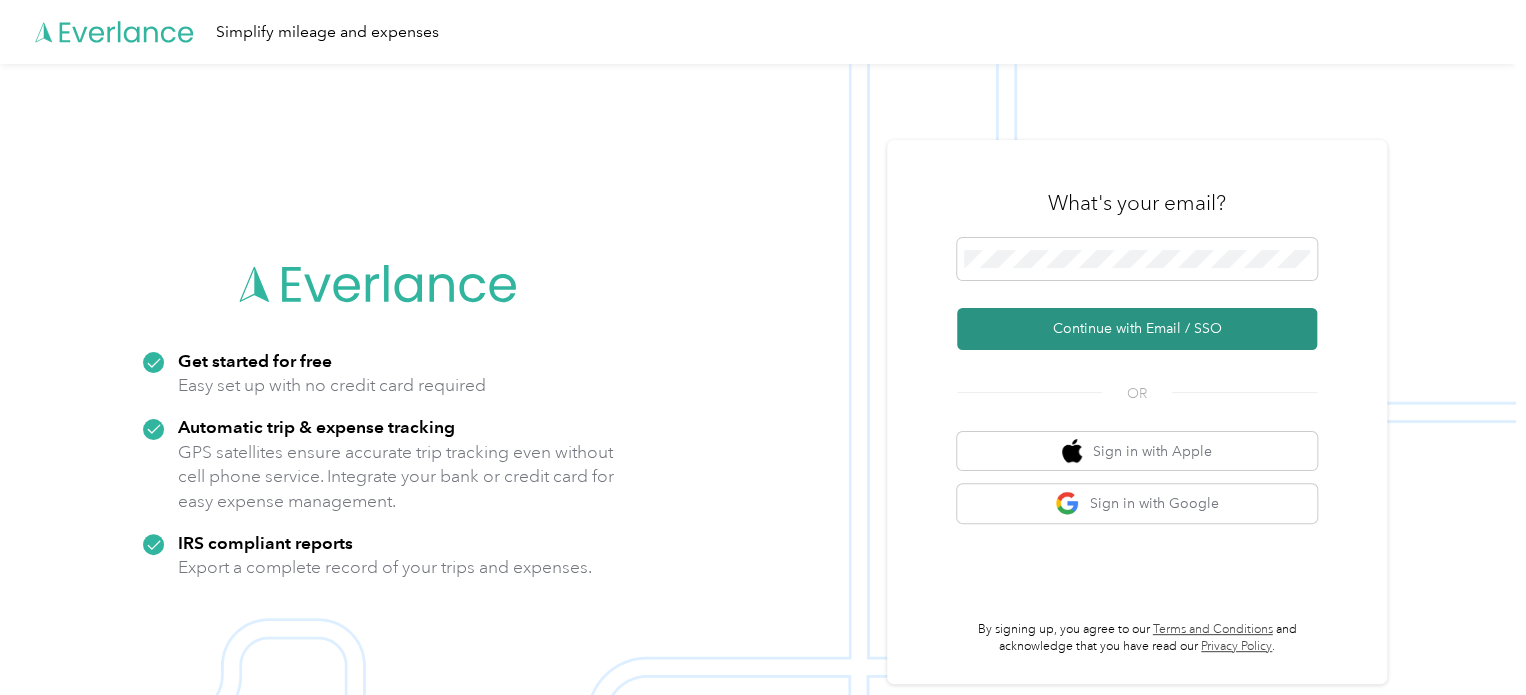 click on "Continue with Email / SSO" at bounding box center (1137, 329) 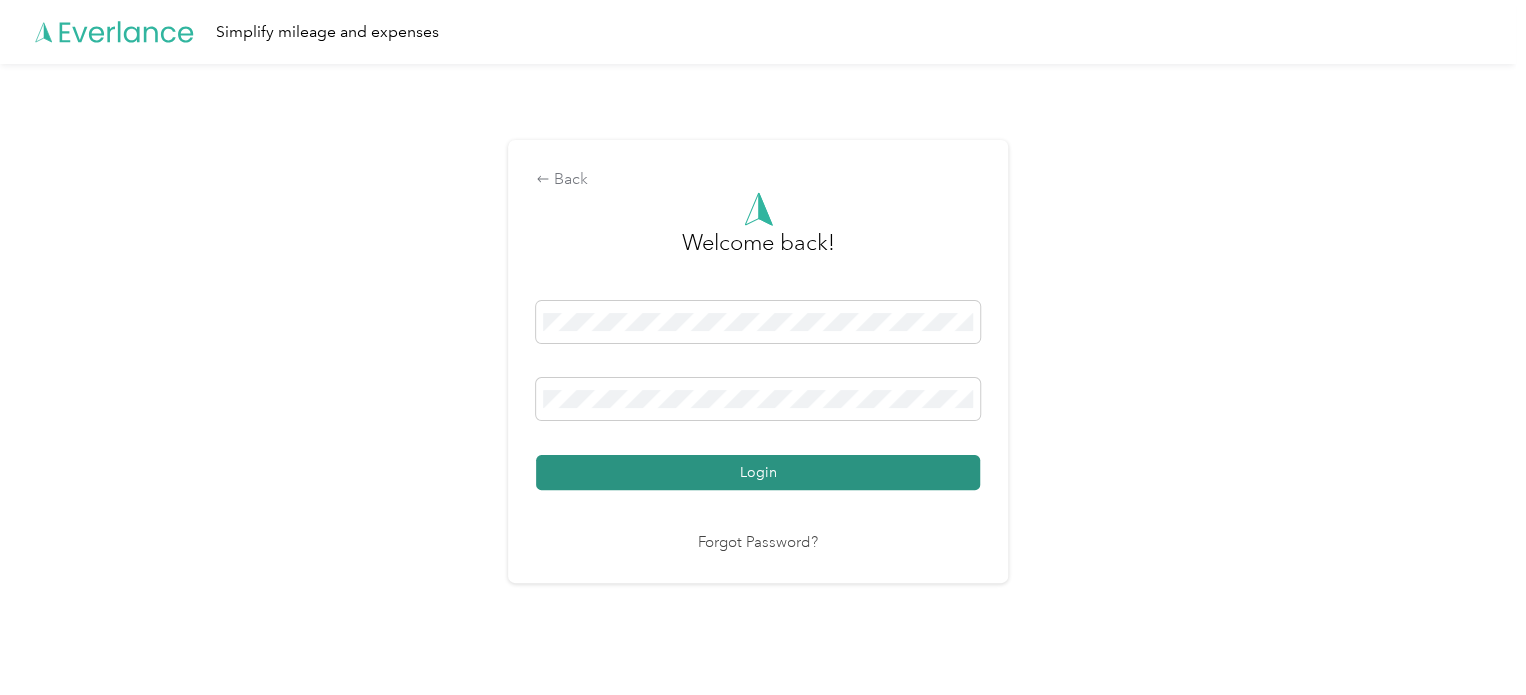 click on "Login" at bounding box center [758, 472] 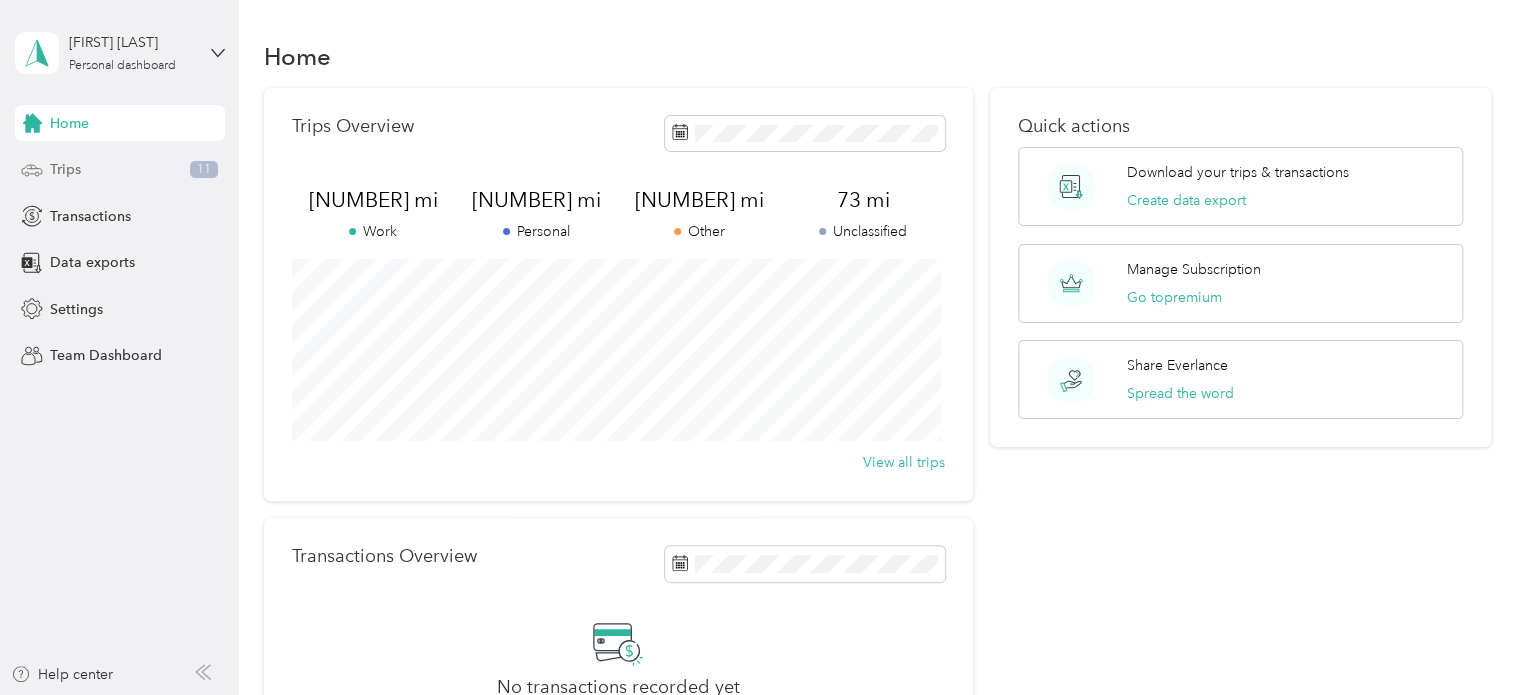 click on "11" at bounding box center (204, 170) 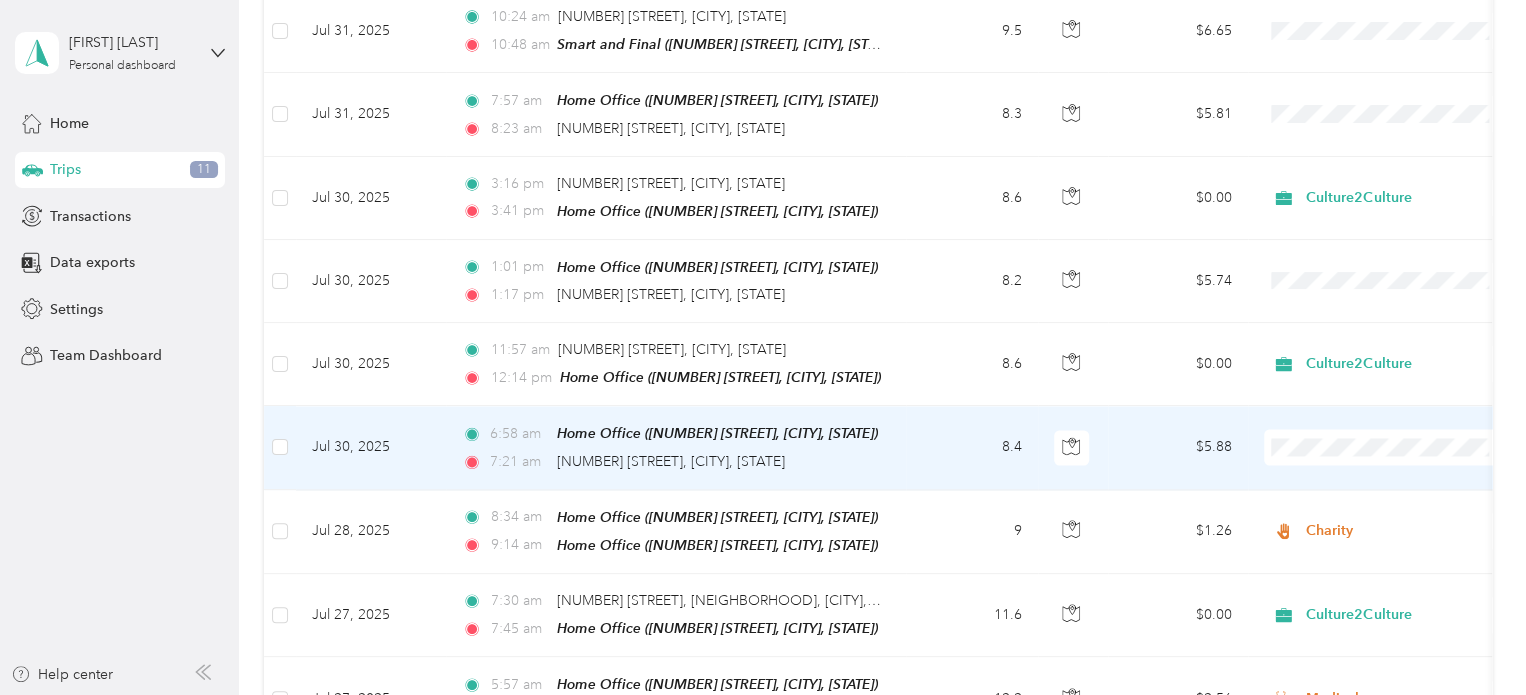 scroll, scrollTop: 1654, scrollLeft: 0, axis: vertical 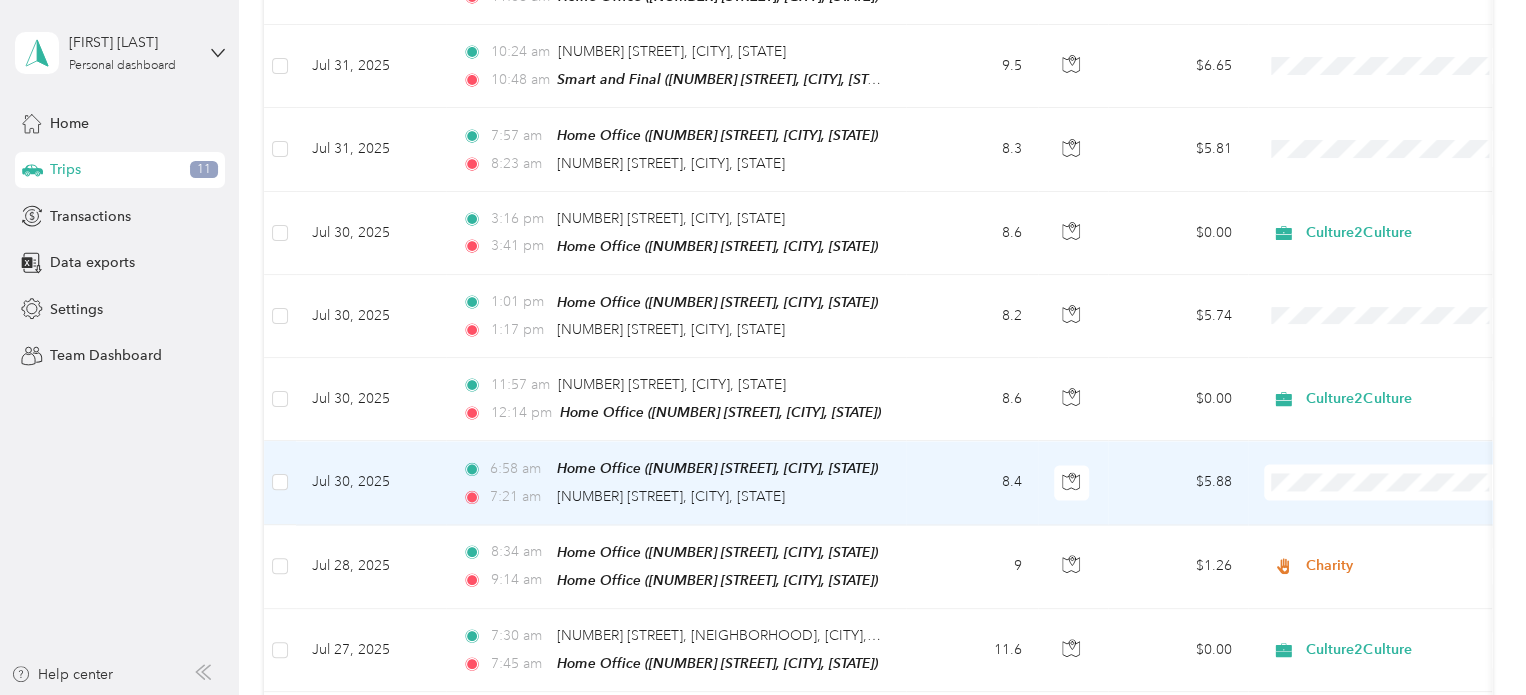 click on "$5.88" at bounding box center (1178, 482) 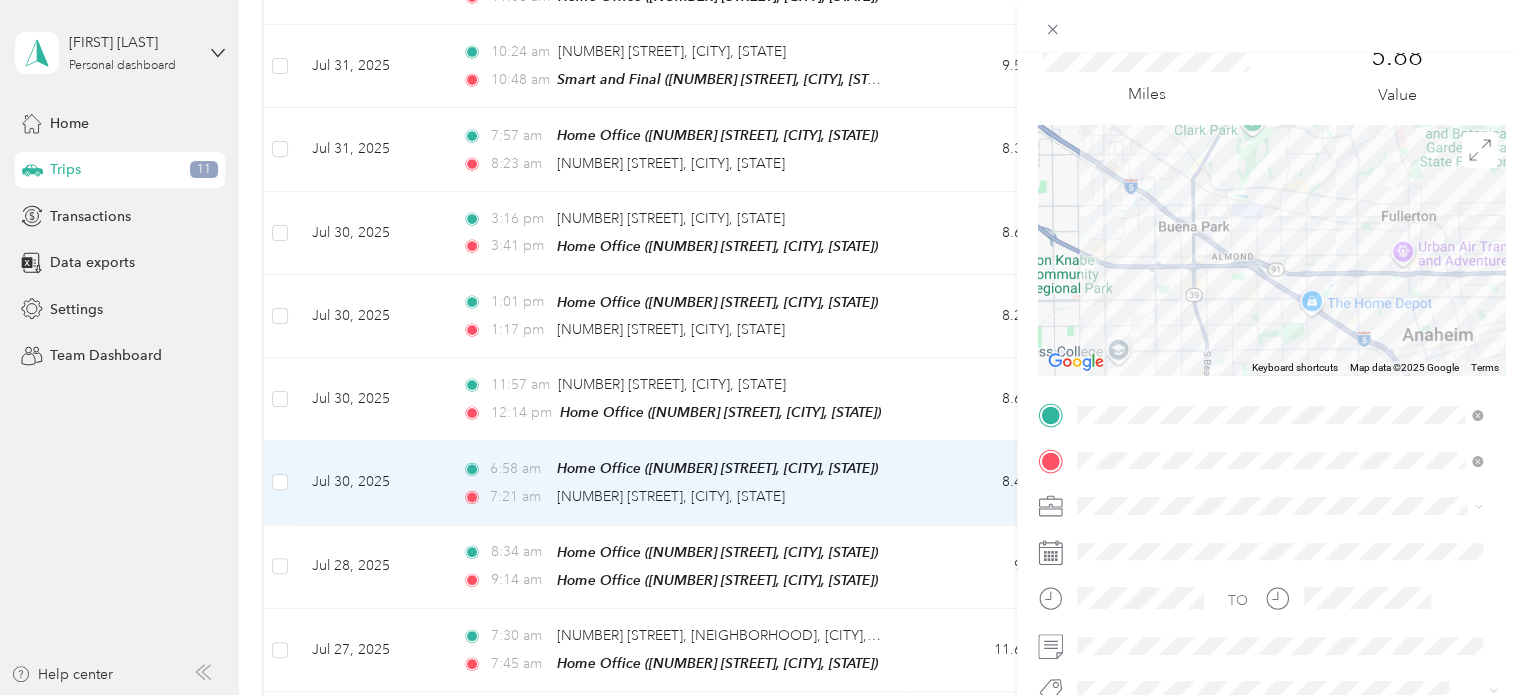 scroll, scrollTop: 200, scrollLeft: 0, axis: vertical 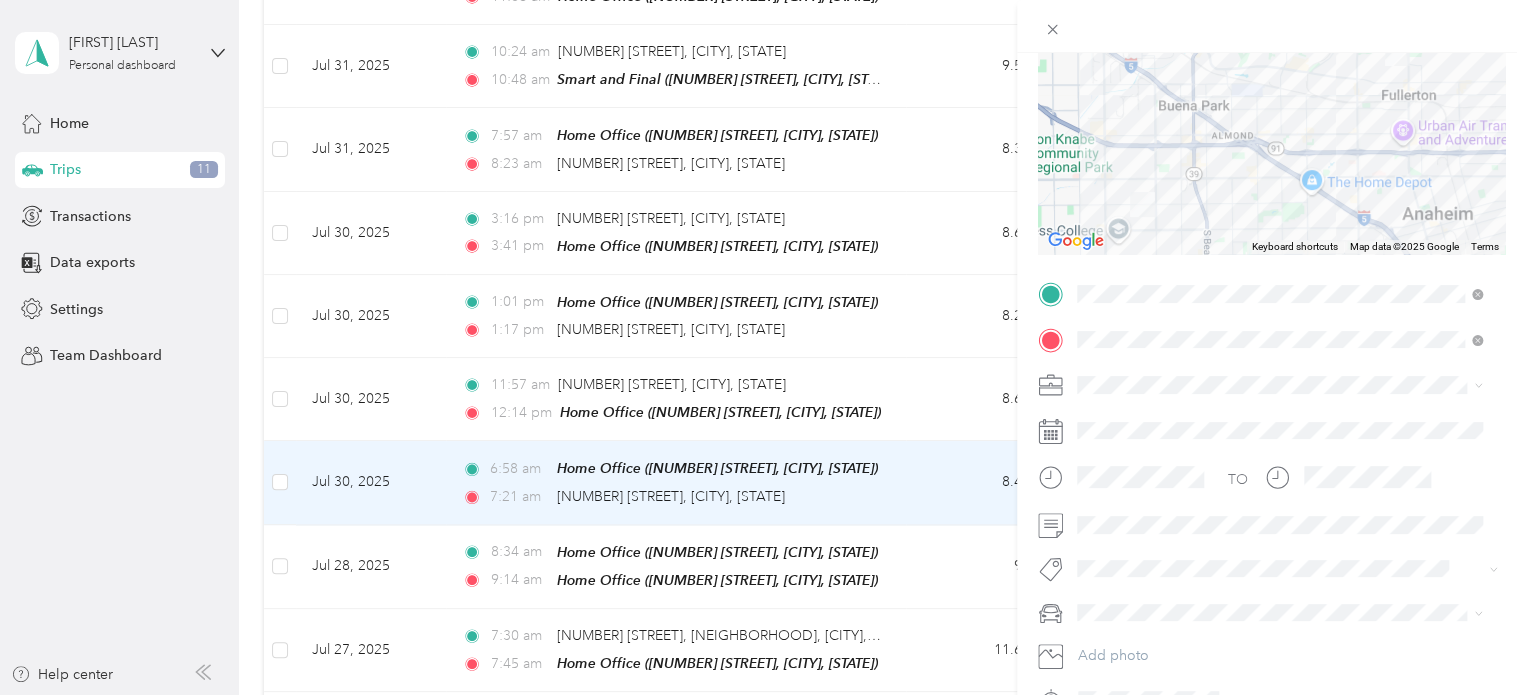 click on "Personal" at bounding box center [1110, 447] 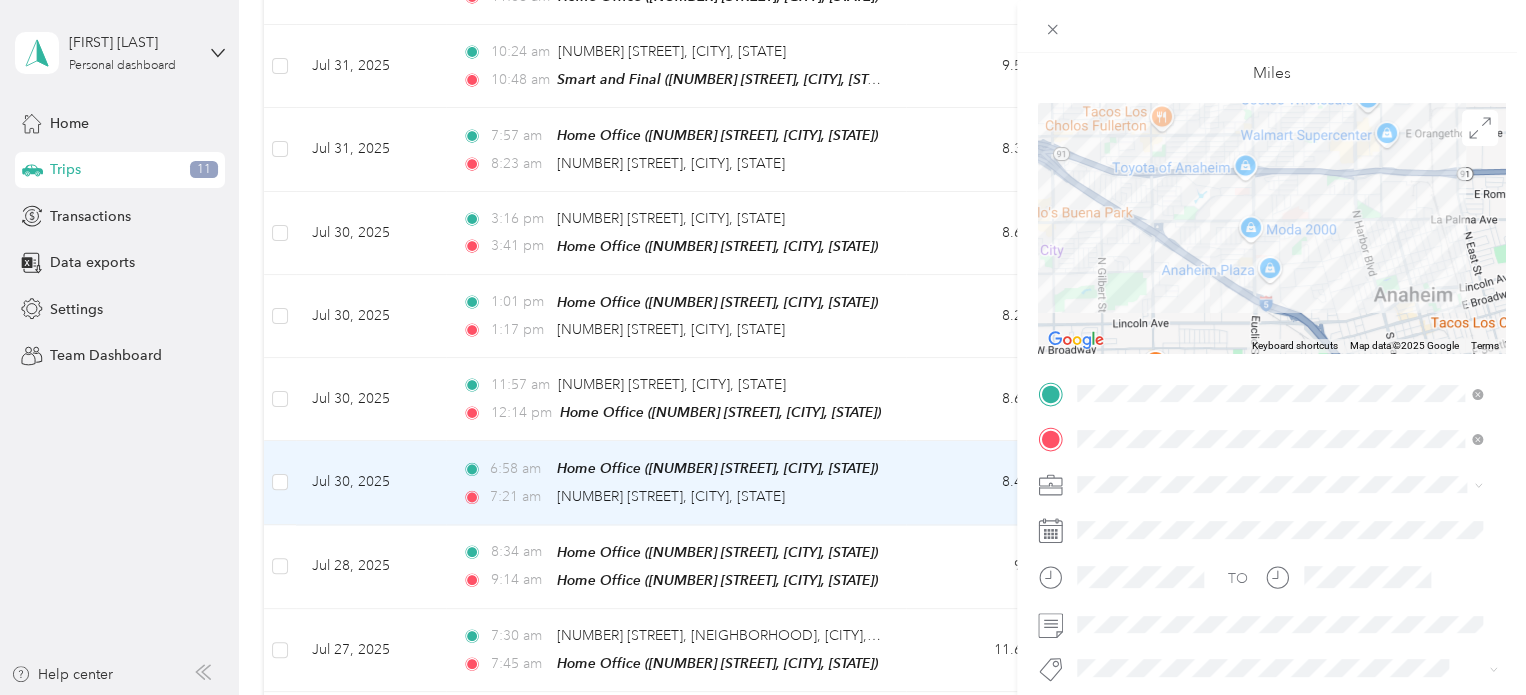 scroll, scrollTop: 0, scrollLeft: 0, axis: both 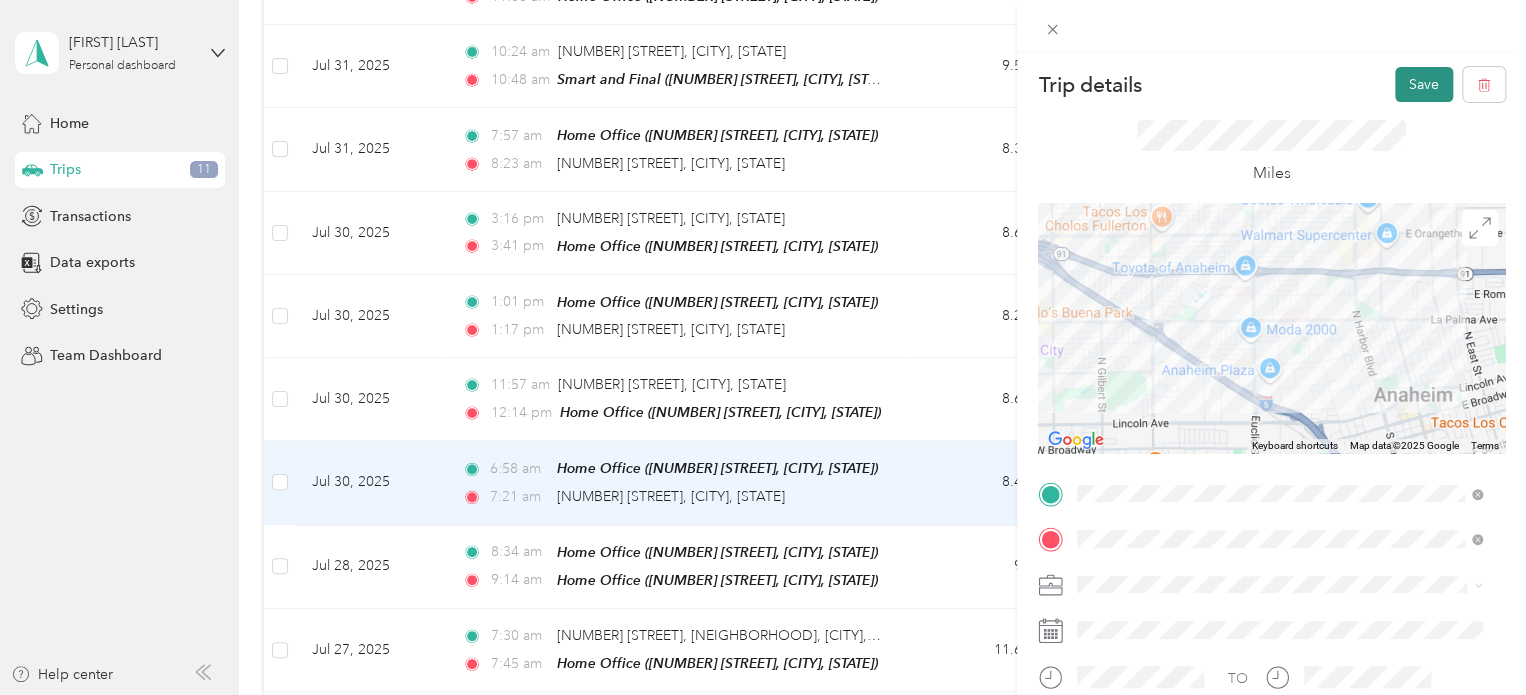 click on "Save" at bounding box center (1424, 84) 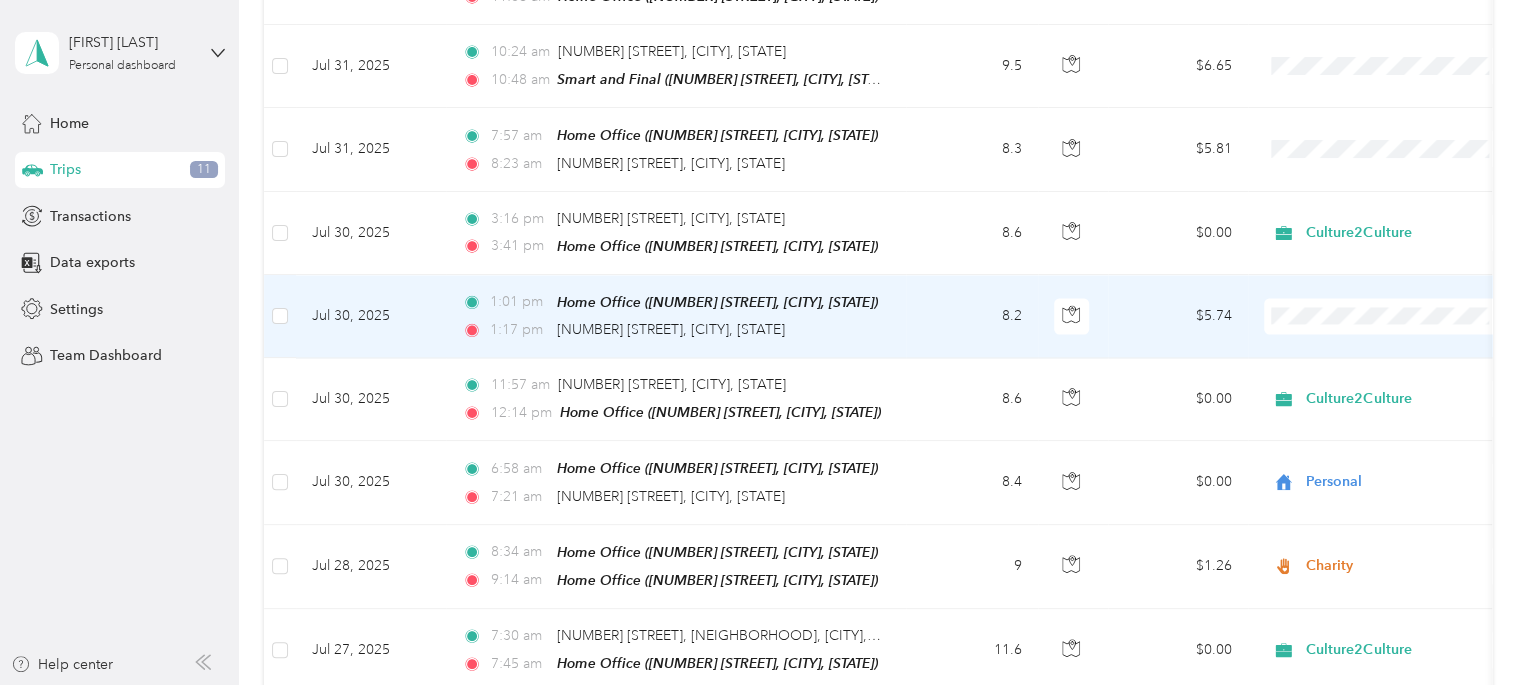 click on "Personal" at bounding box center [1423, 350] 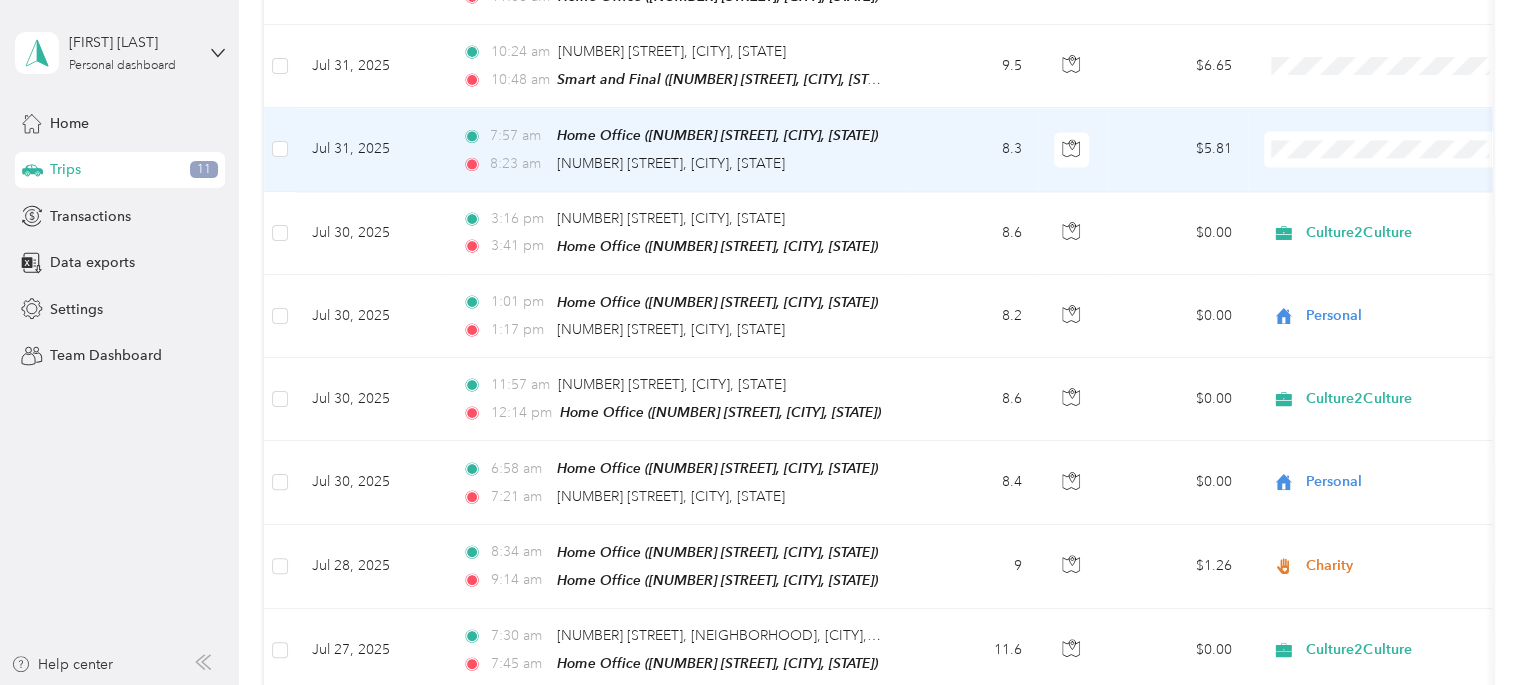click on "Personal" at bounding box center (1423, 178) 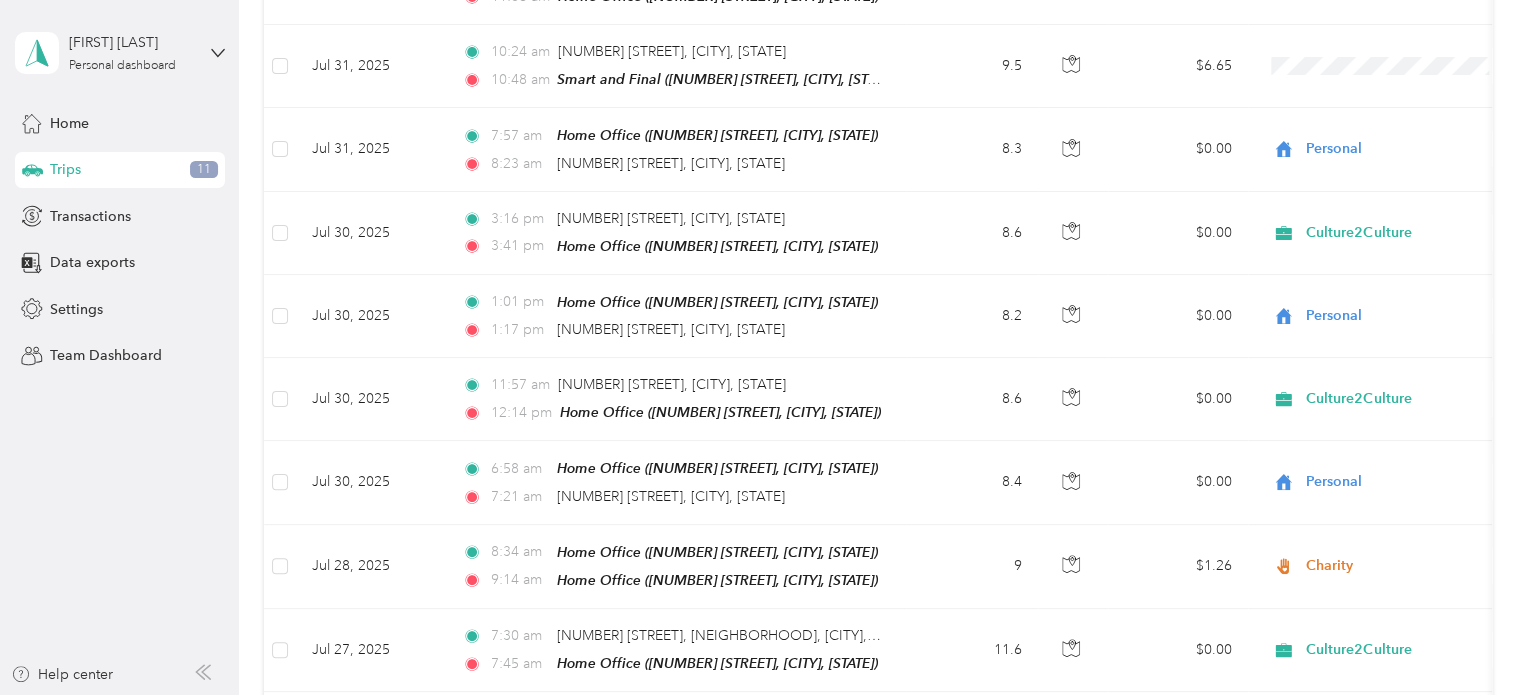 scroll, scrollTop: 1554, scrollLeft: 0, axis: vertical 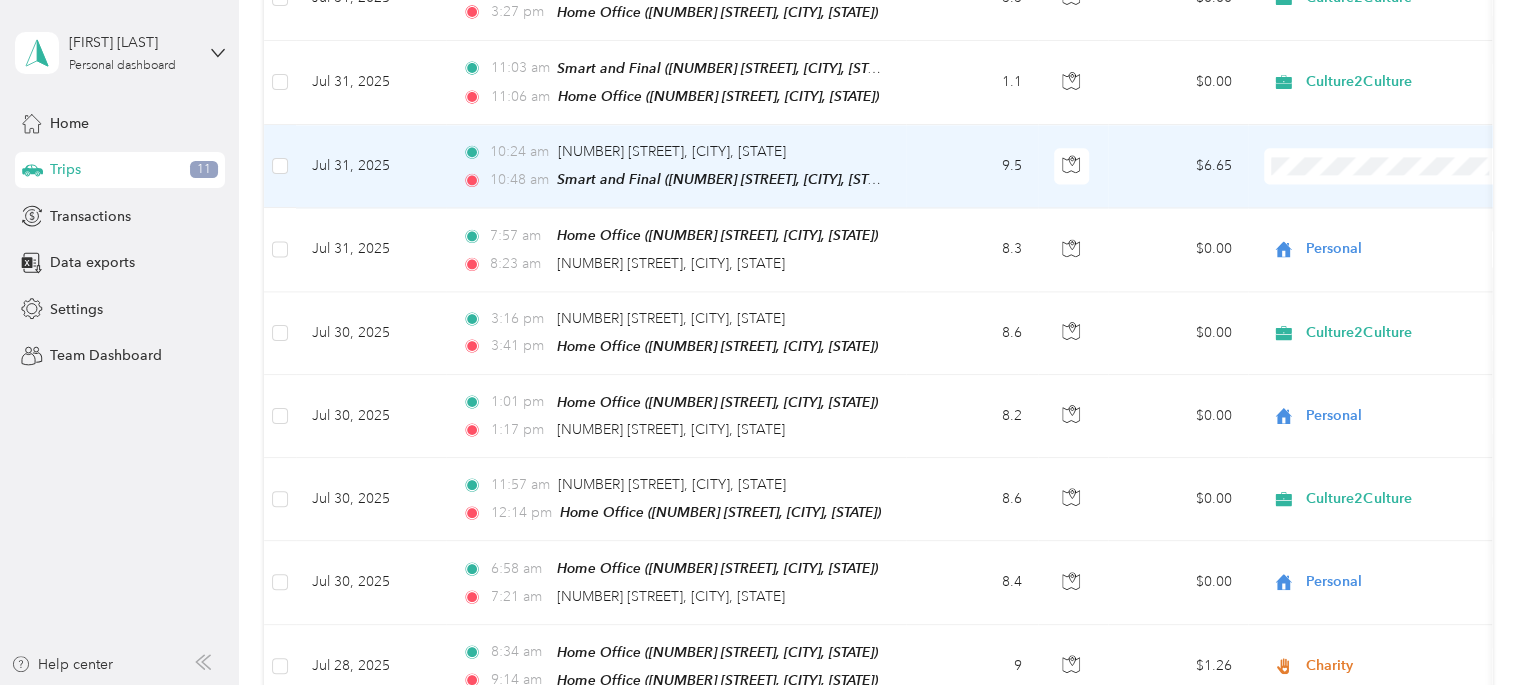 click on "Culture2Culture" at bounding box center (1423, 372) 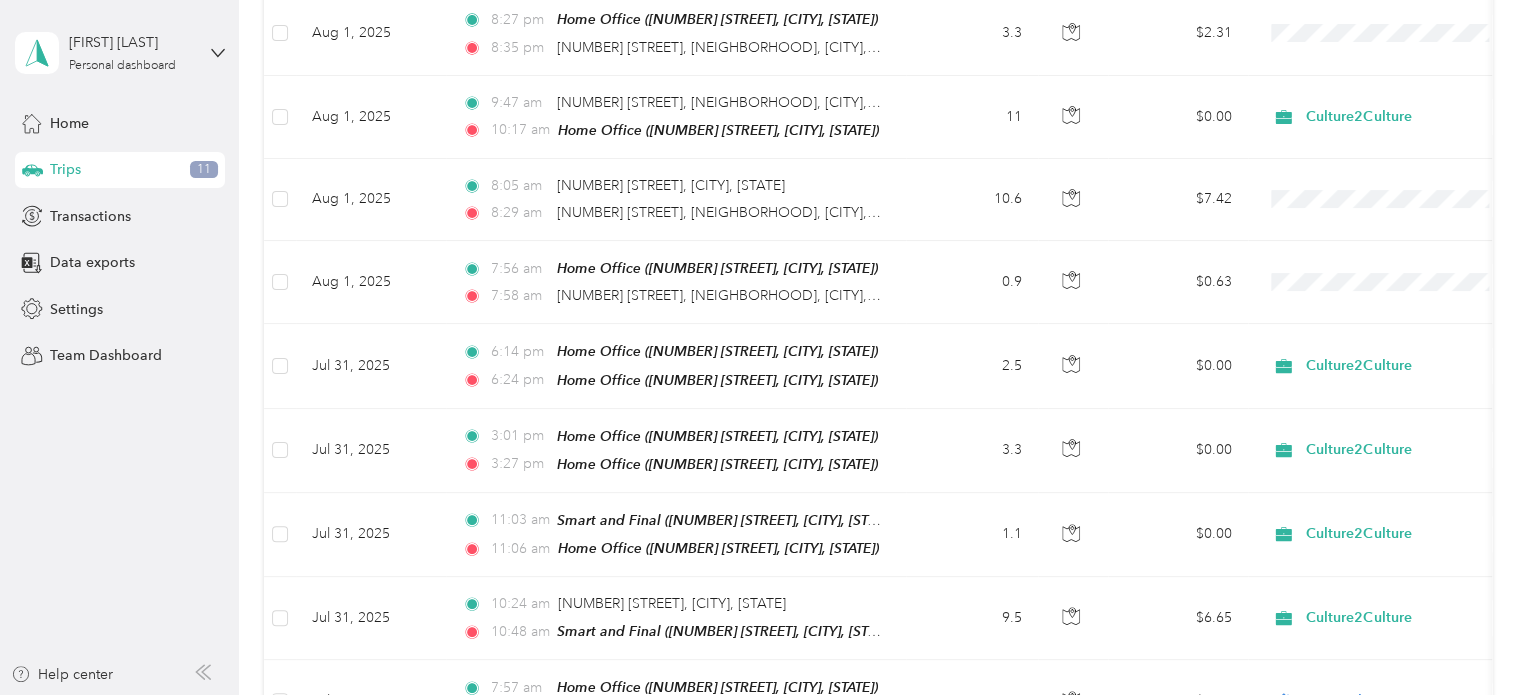 scroll, scrollTop: 1054, scrollLeft: 0, axis: vertical 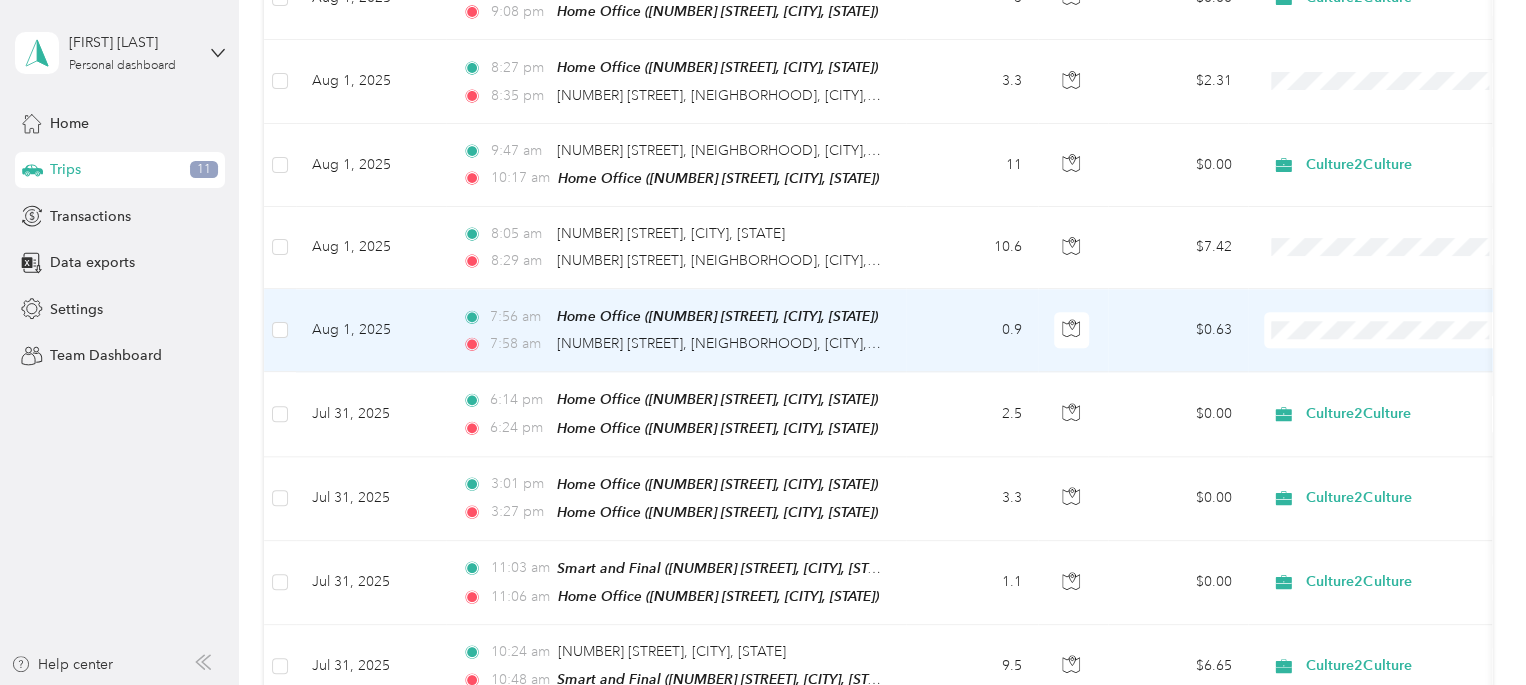 click on "Personal" at bounding box center (1423, 369) 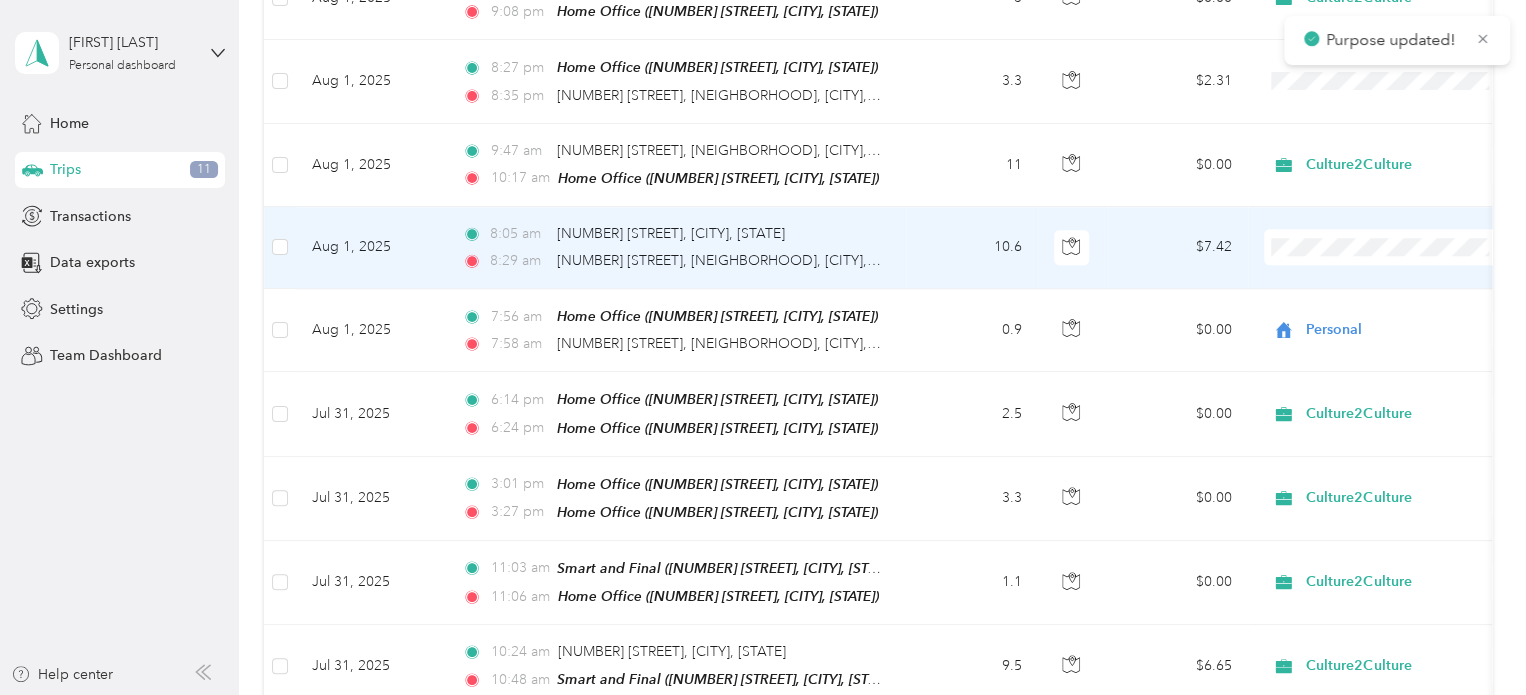 click on "$7.42" at bounding box center [1178, 248] 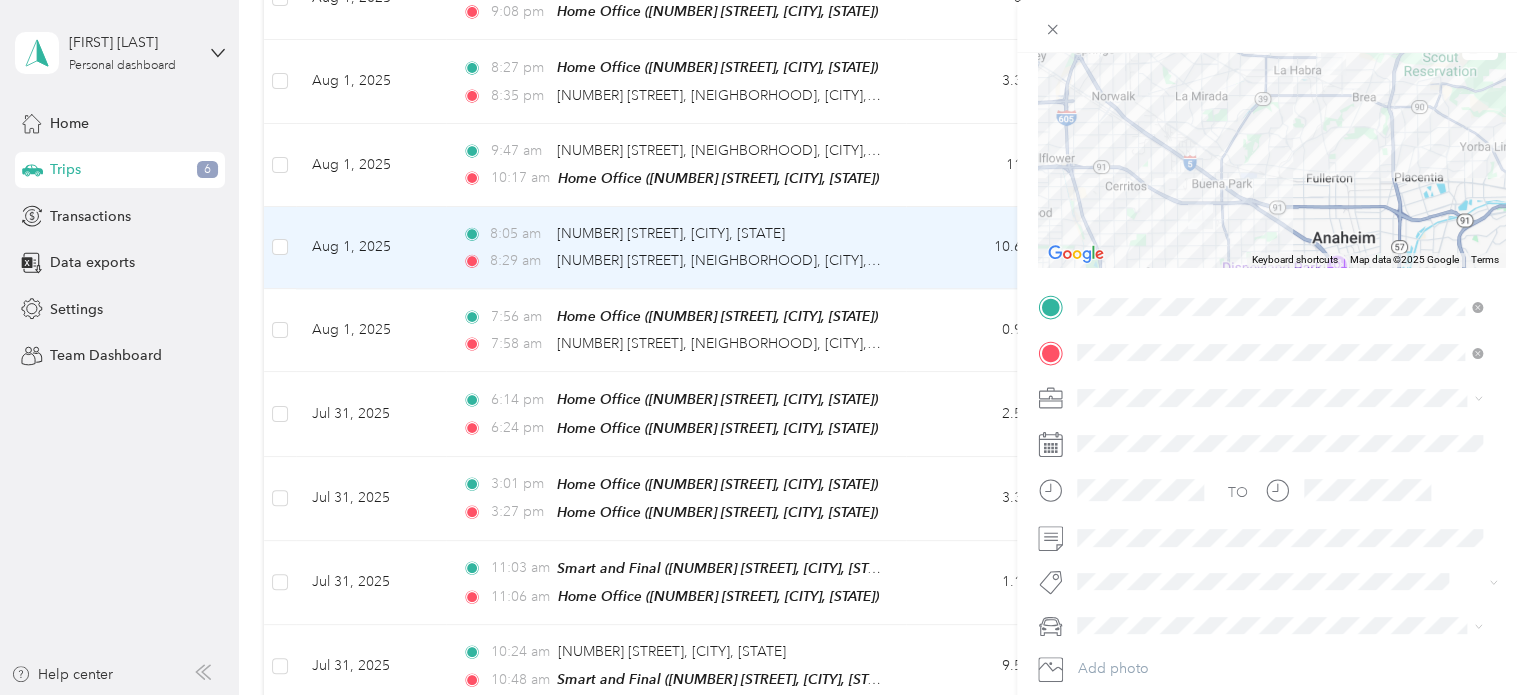 scroll, scrollTop: 200, scrollLeft: 0, axis: vertical 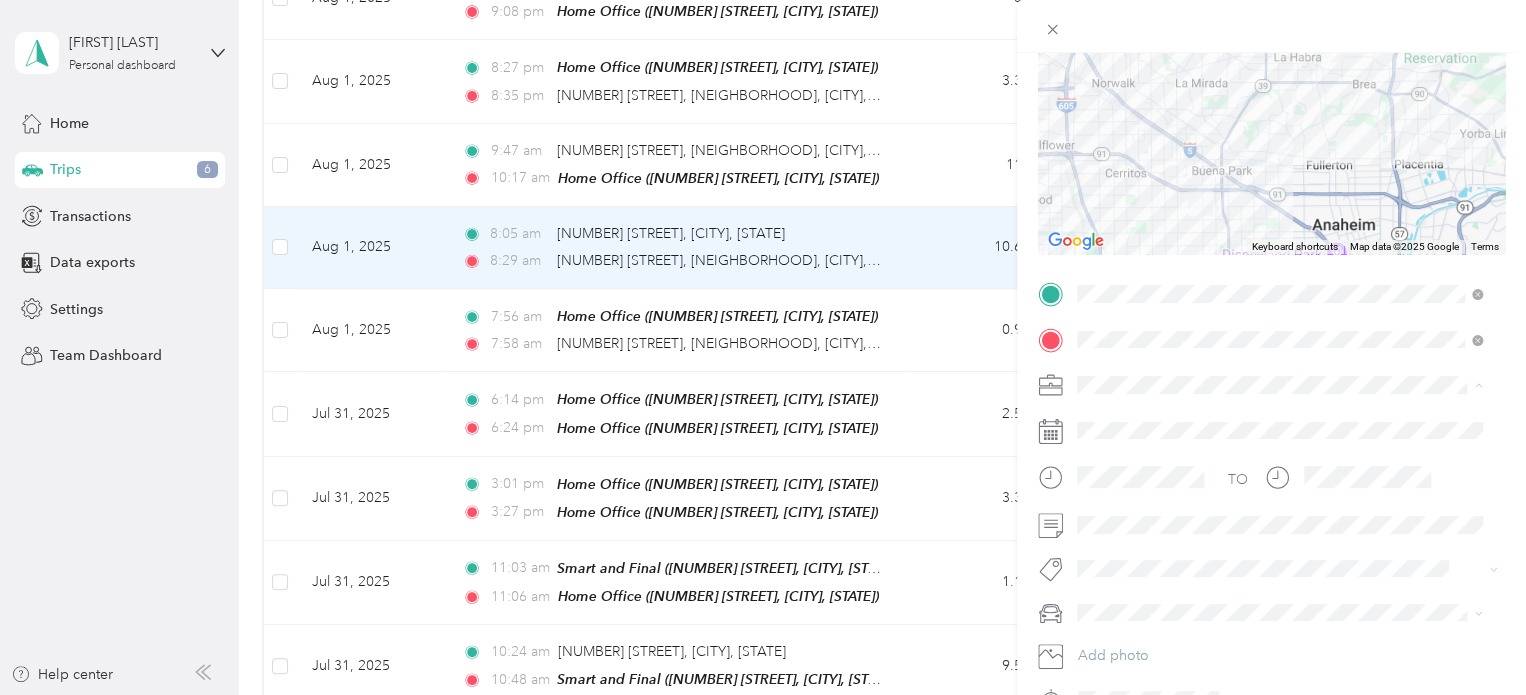 drag, startPoint x: 1141, startPoint y: 456, endPoint x: 1168, endPoint y: 467, distance: 29.15476 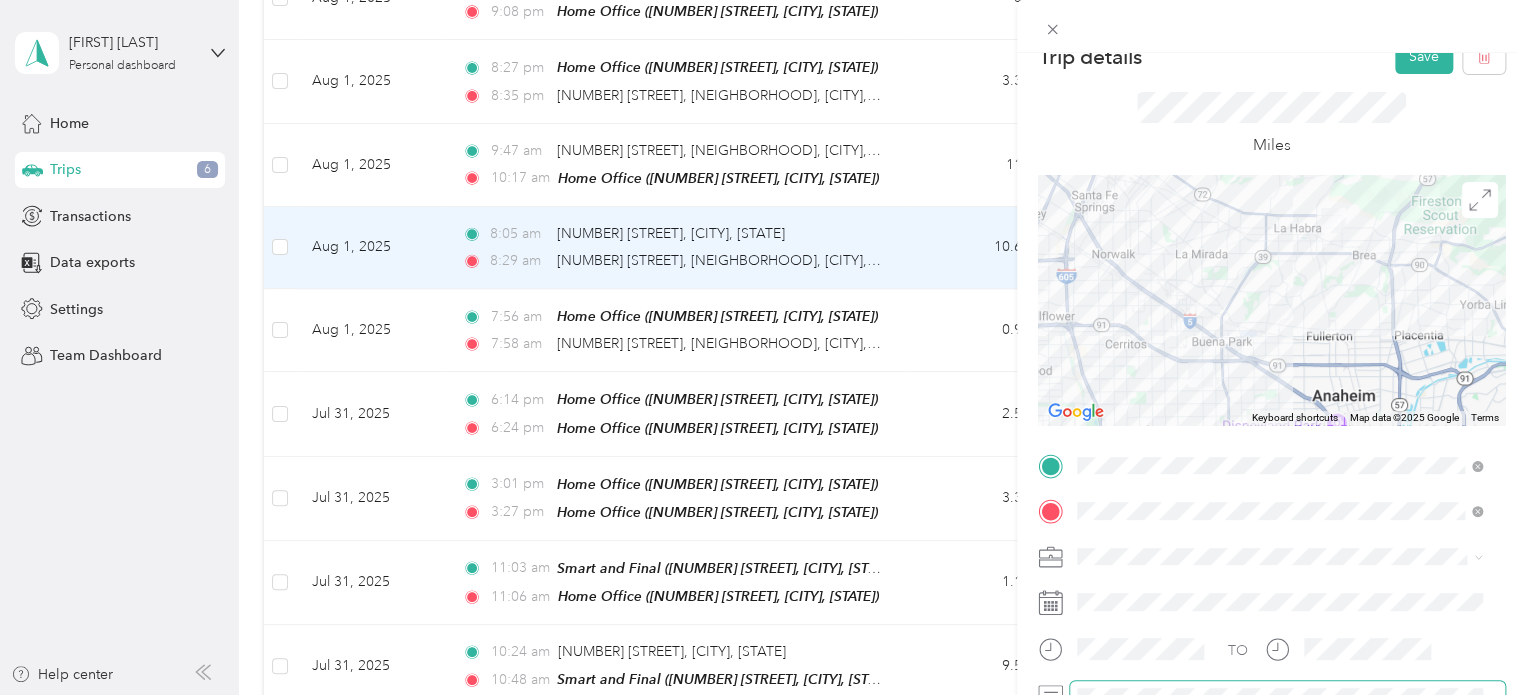 scroll, scrollTop: 0, scrollLeft: 0, axis: both 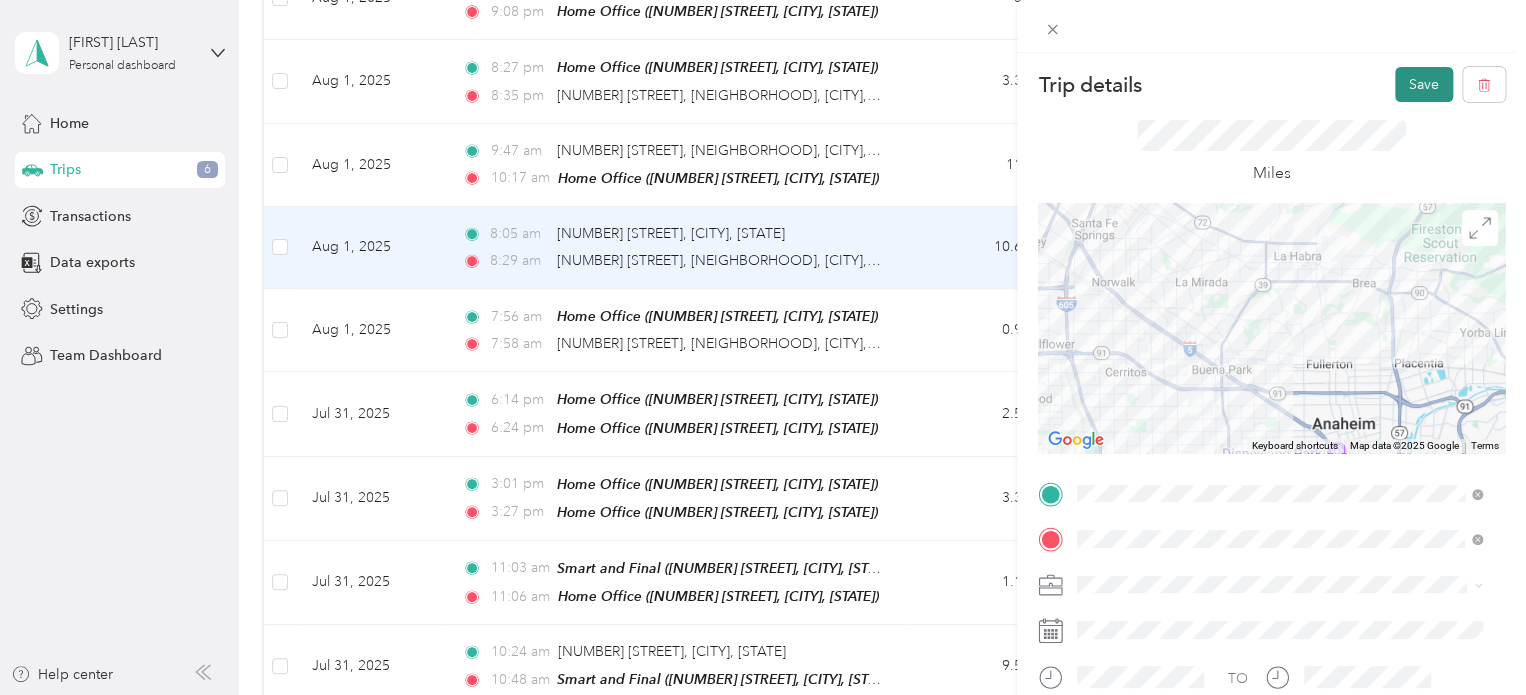 click on "Save" at bounding box center (1424, 84) 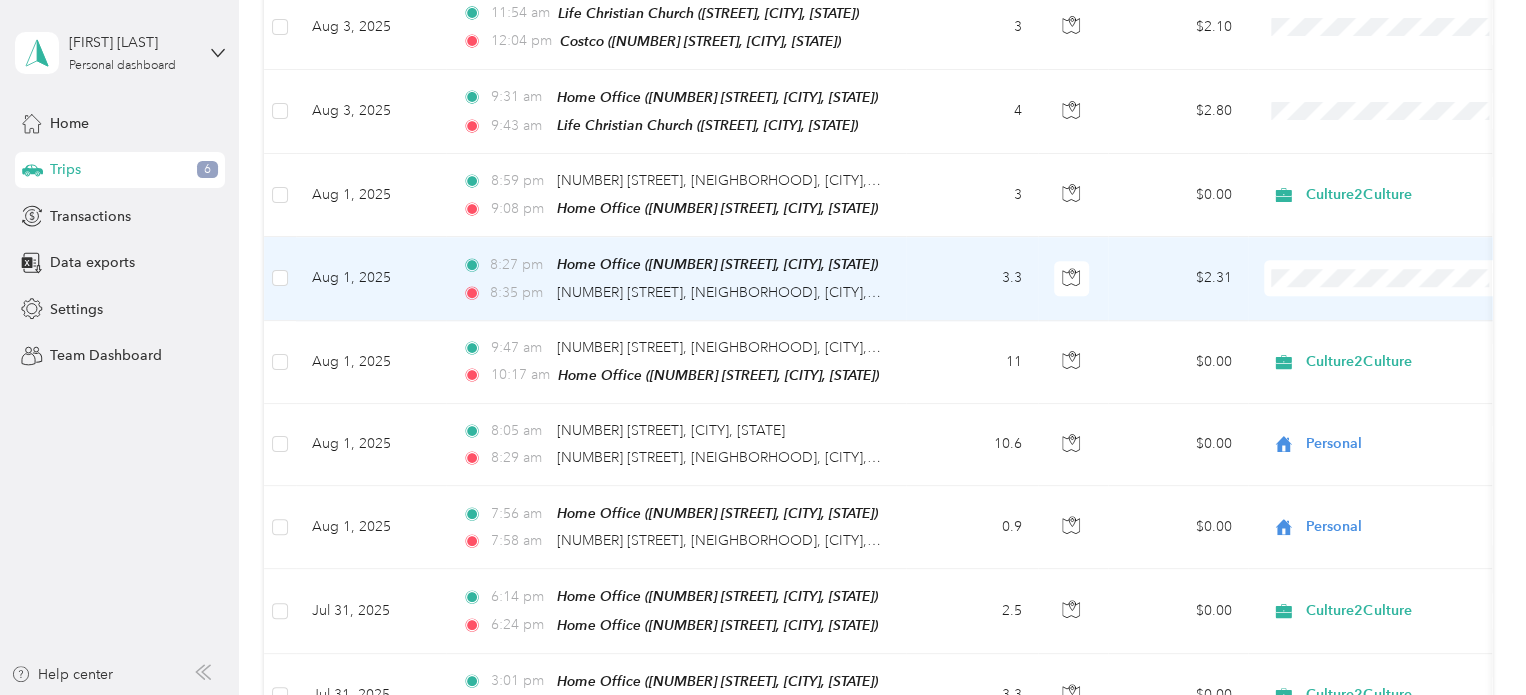 scroll, scrollTop: 854, scrollLeft: 0, axis: vertical 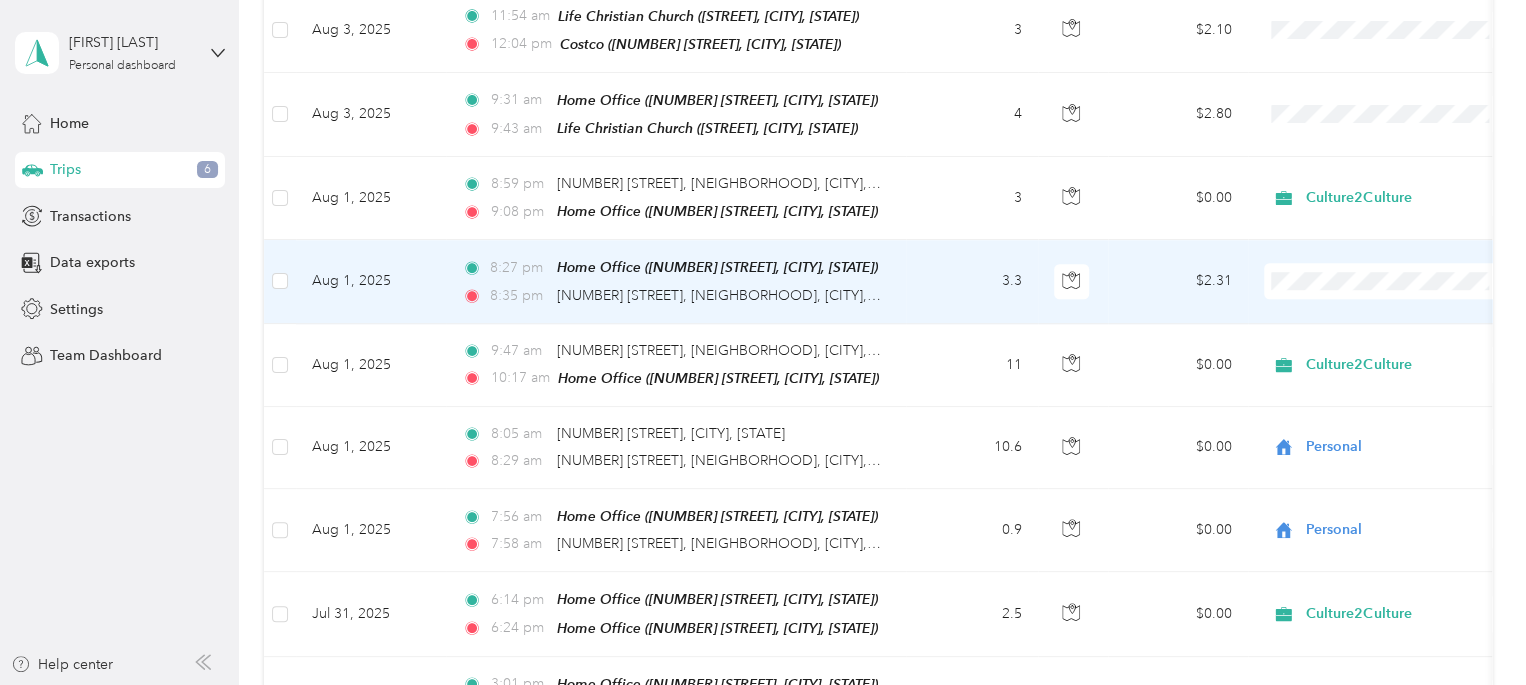 click on "$2.31" at bounding box center (1178, 281) 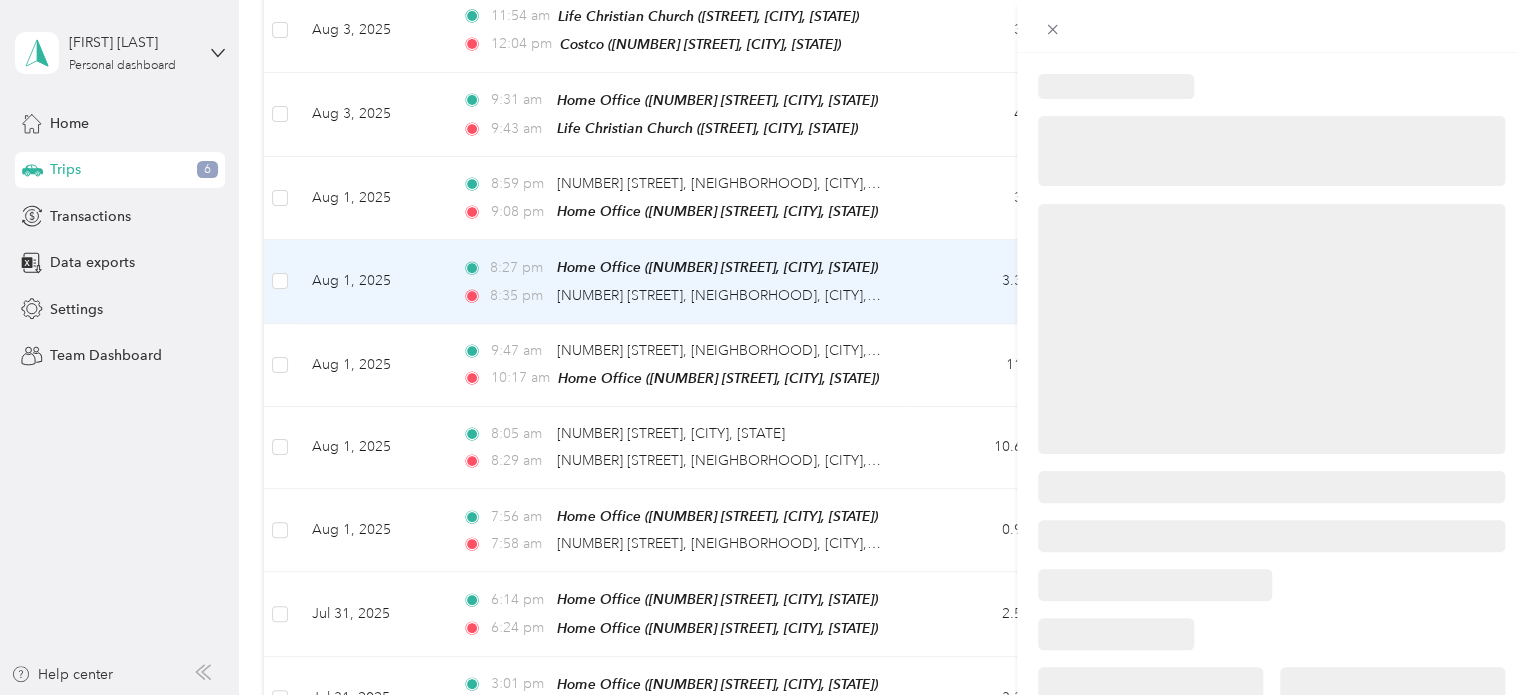click at bounding box center [763, 347] 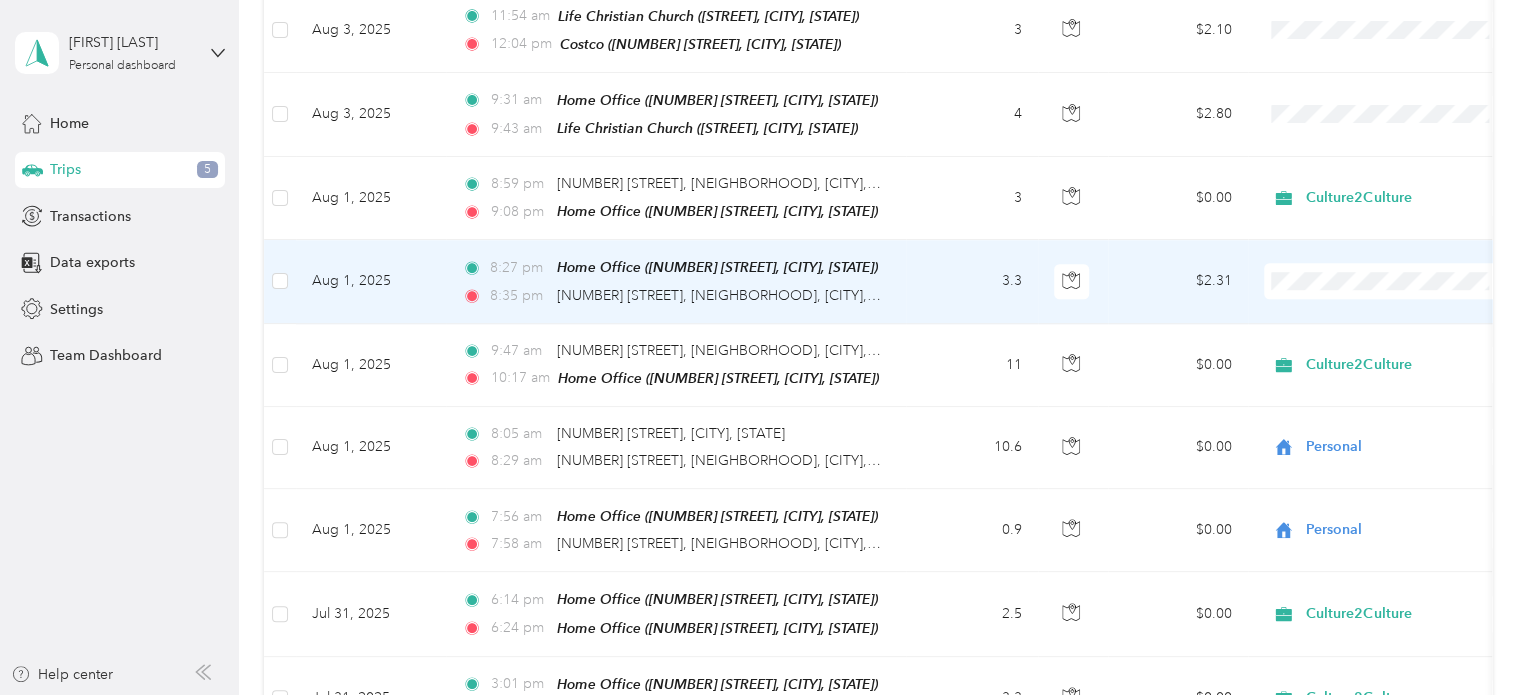 click on "$2.31" at bounding box center [1178, 281] 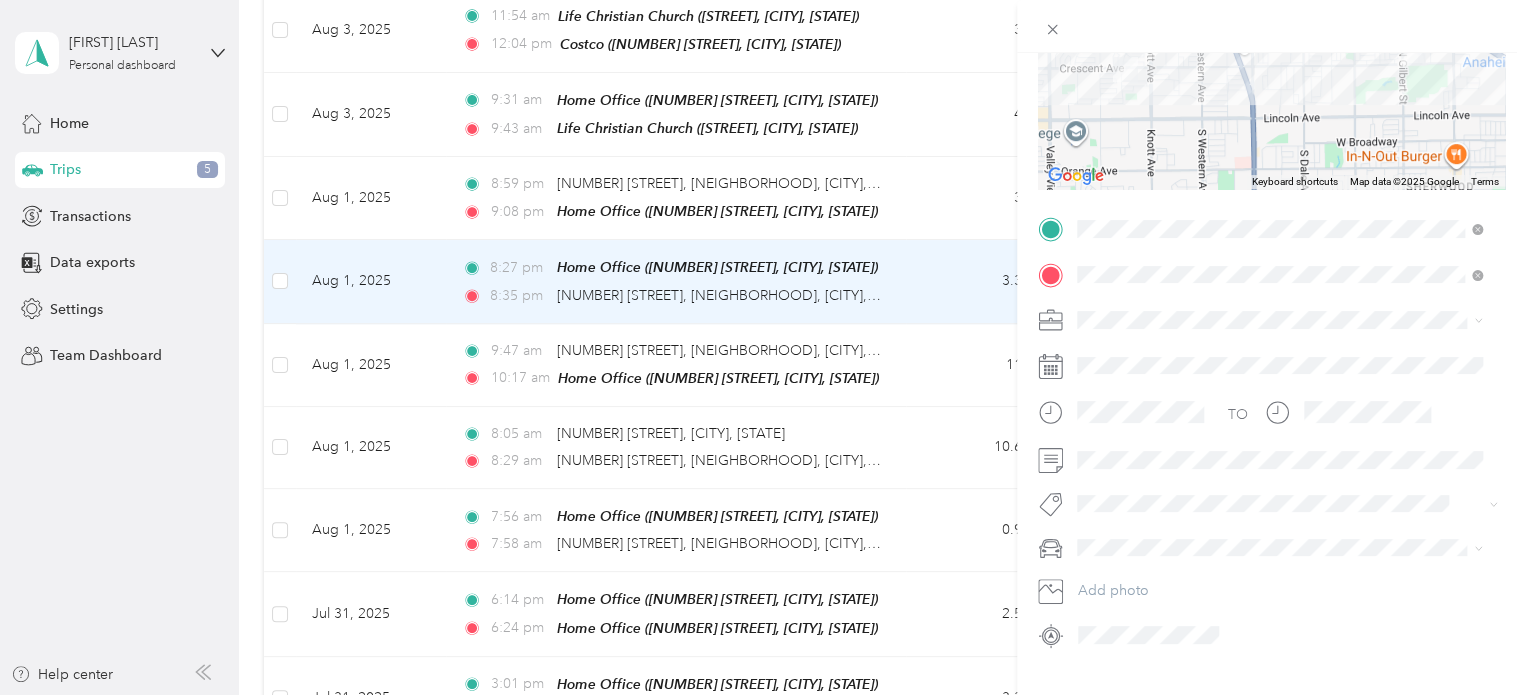 scroll, scrollTop: 300, scrollLeft: 0, axis: vertical 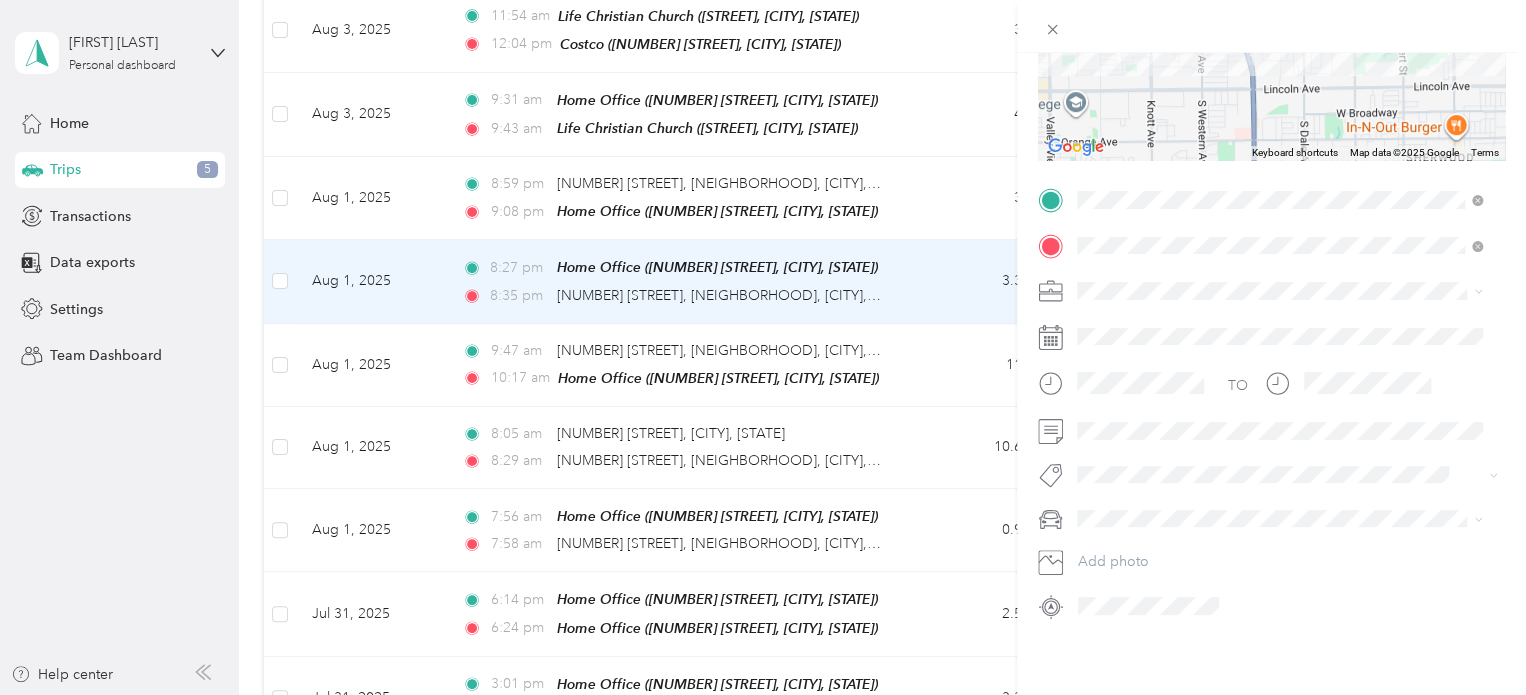 click on "Culture2Culture" at bounding box center [1279, 524] 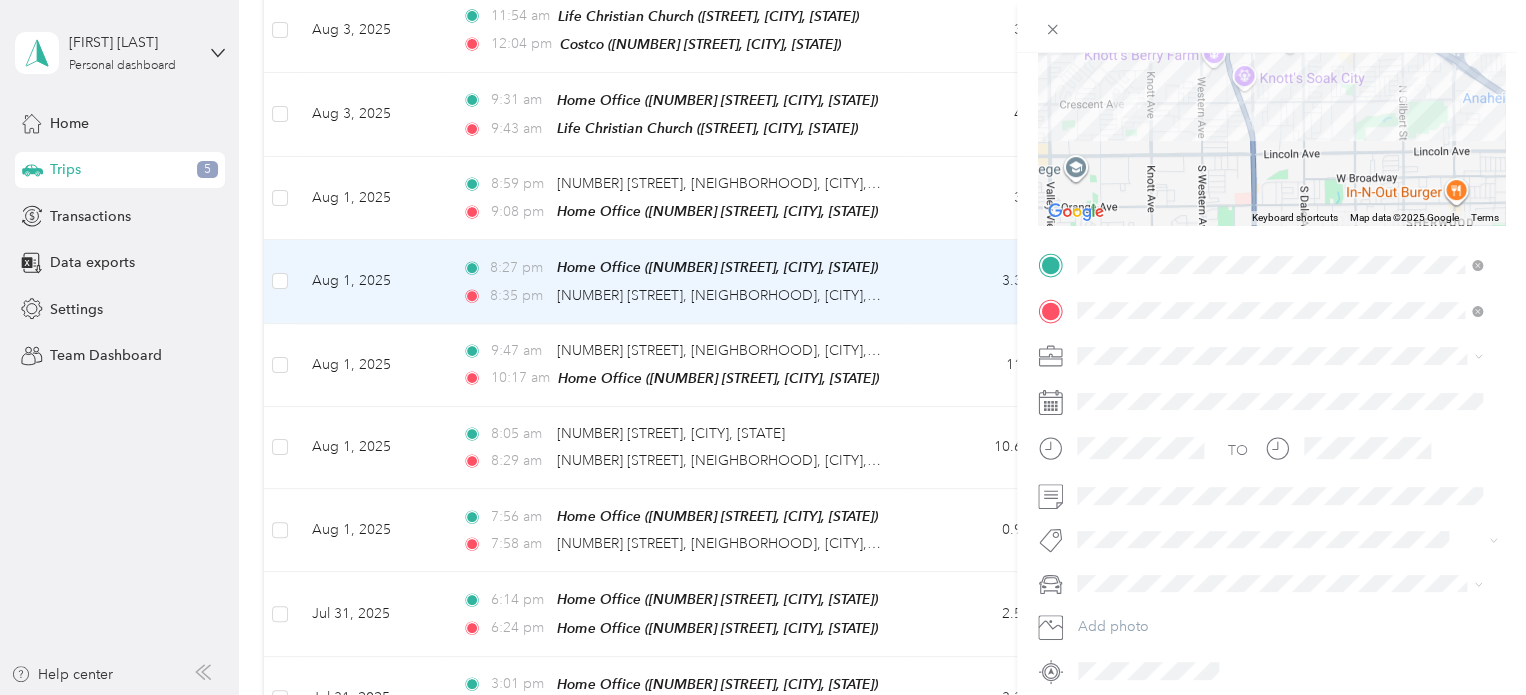 scroll, scrollTop: 0, scrollLeft: 0, axis: both 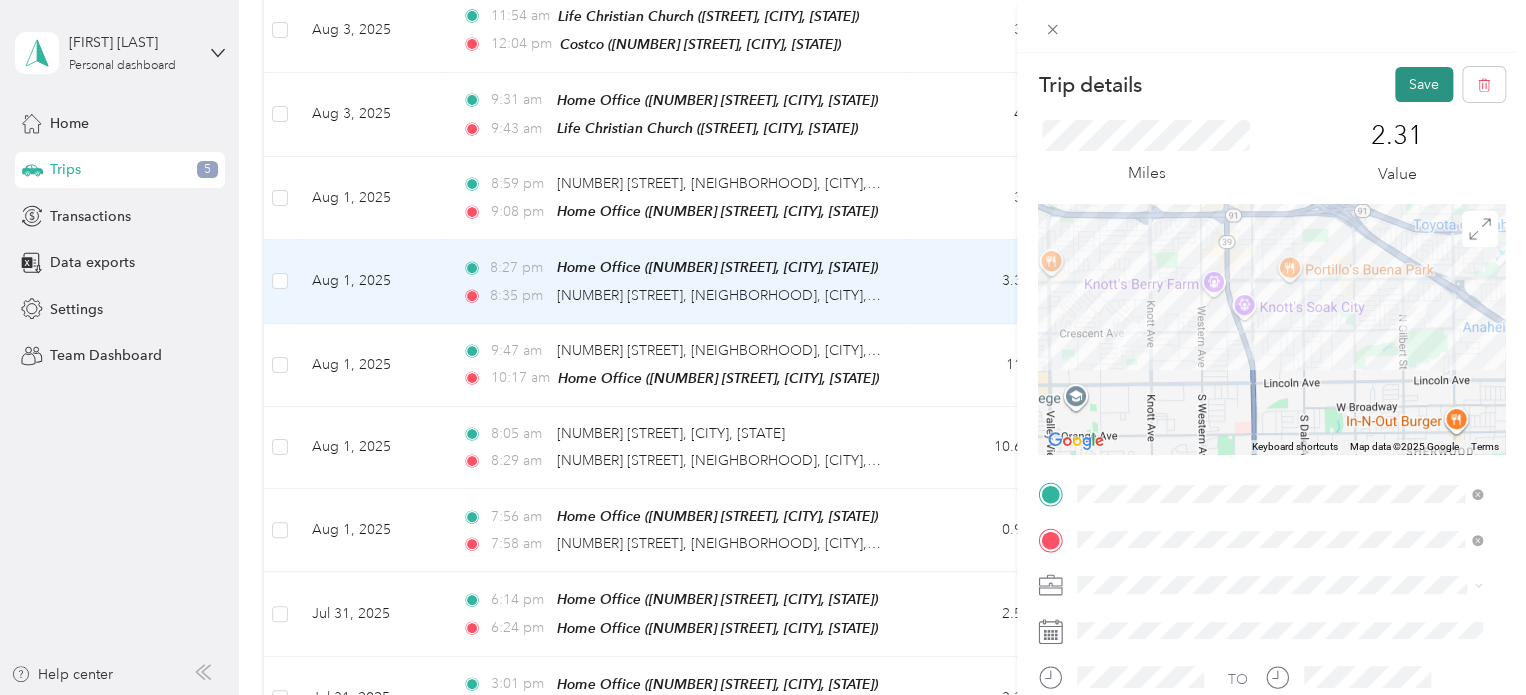 click on "Save" at bounding box center (1424, 84) 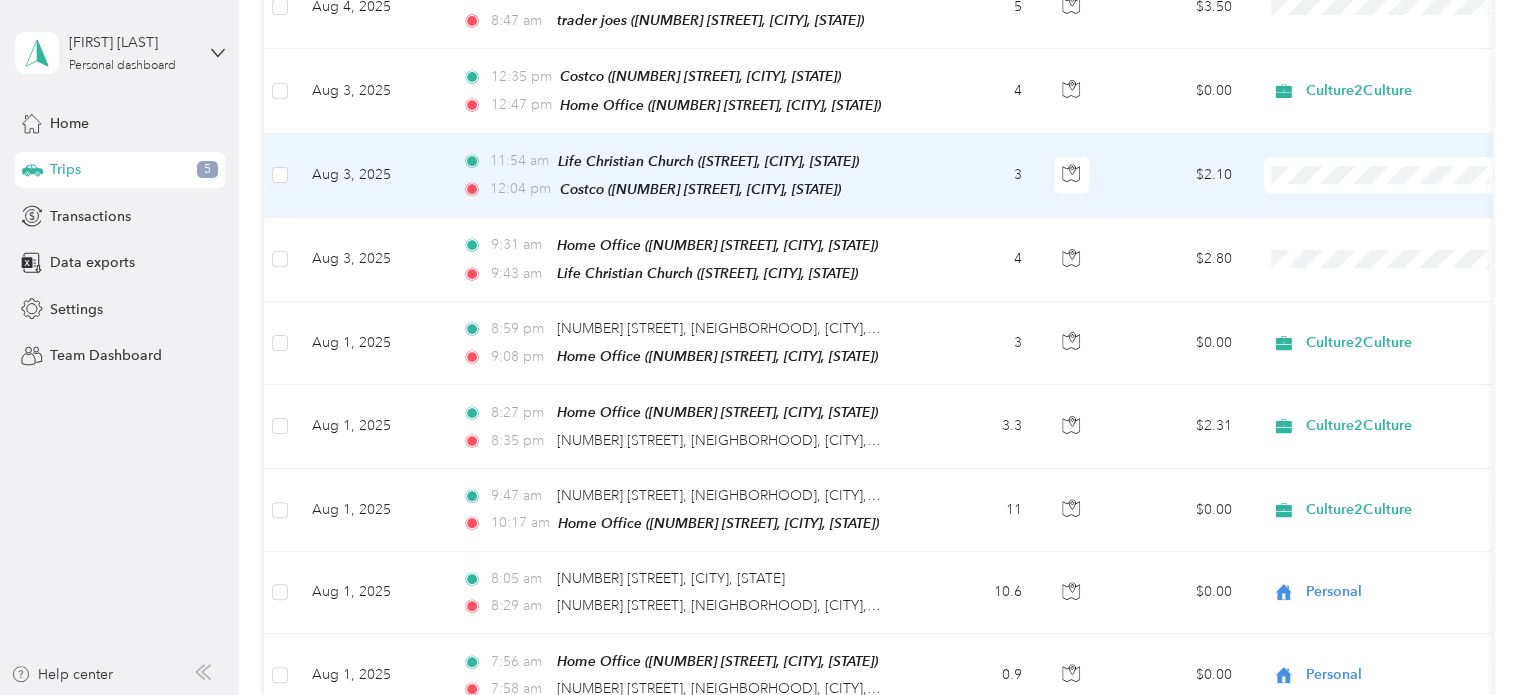 scroll, scrollTop: 654, scrollLeft: 0, axis: vertical 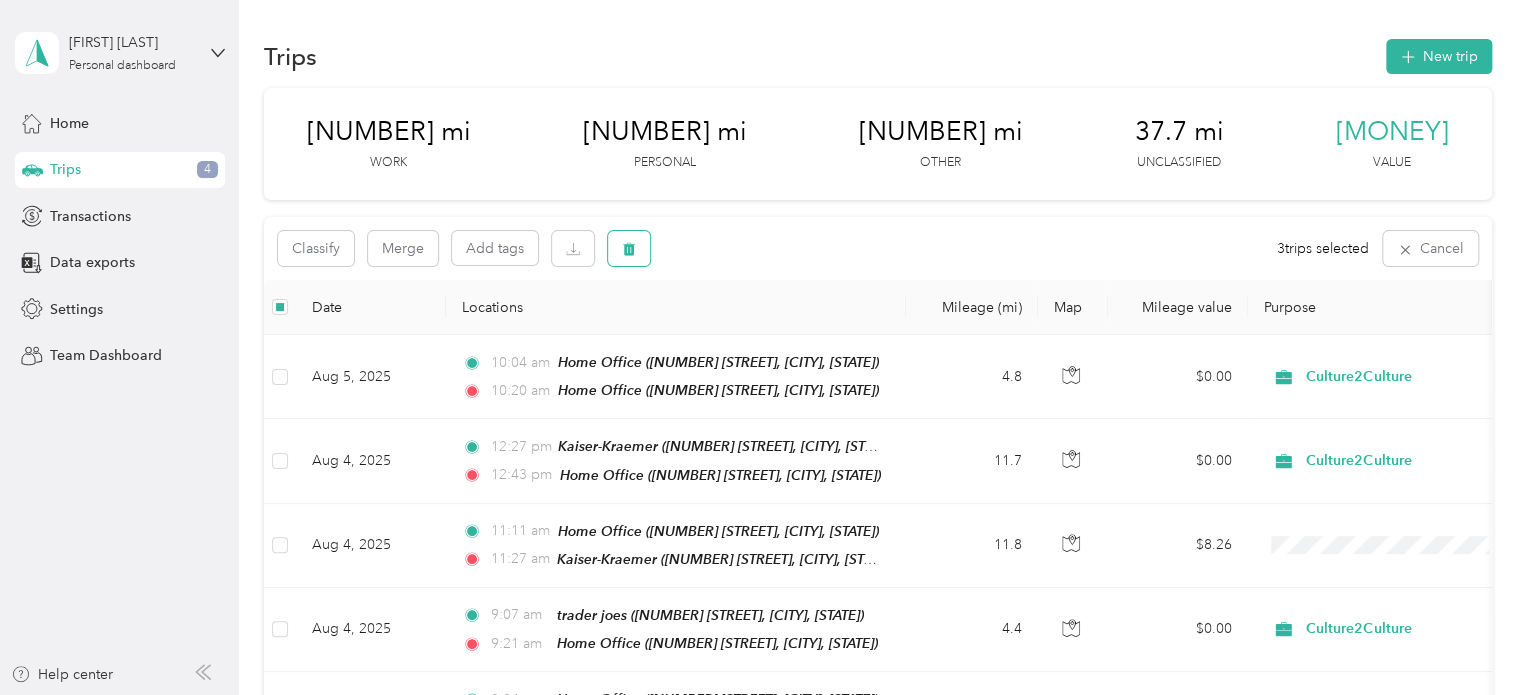 click 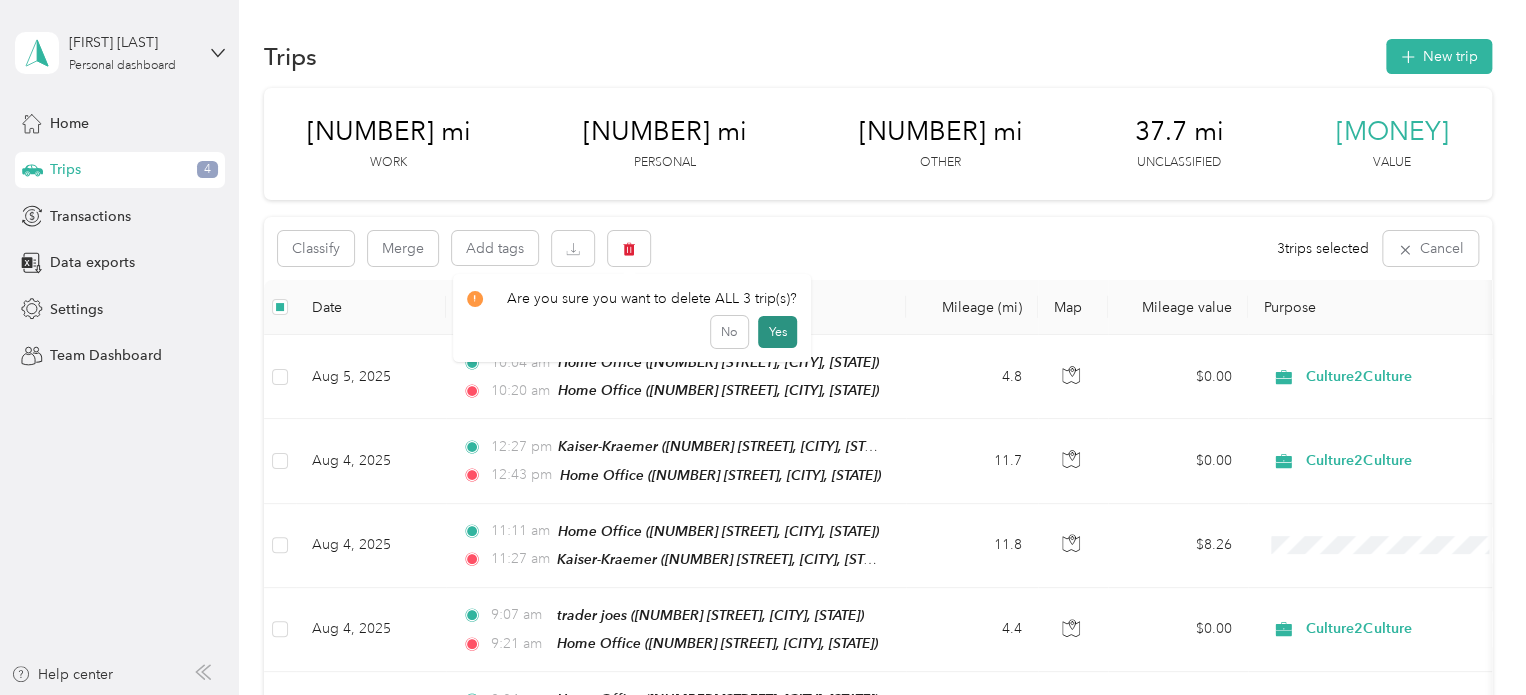 click on "Yes" at bounding box center (777, 332) 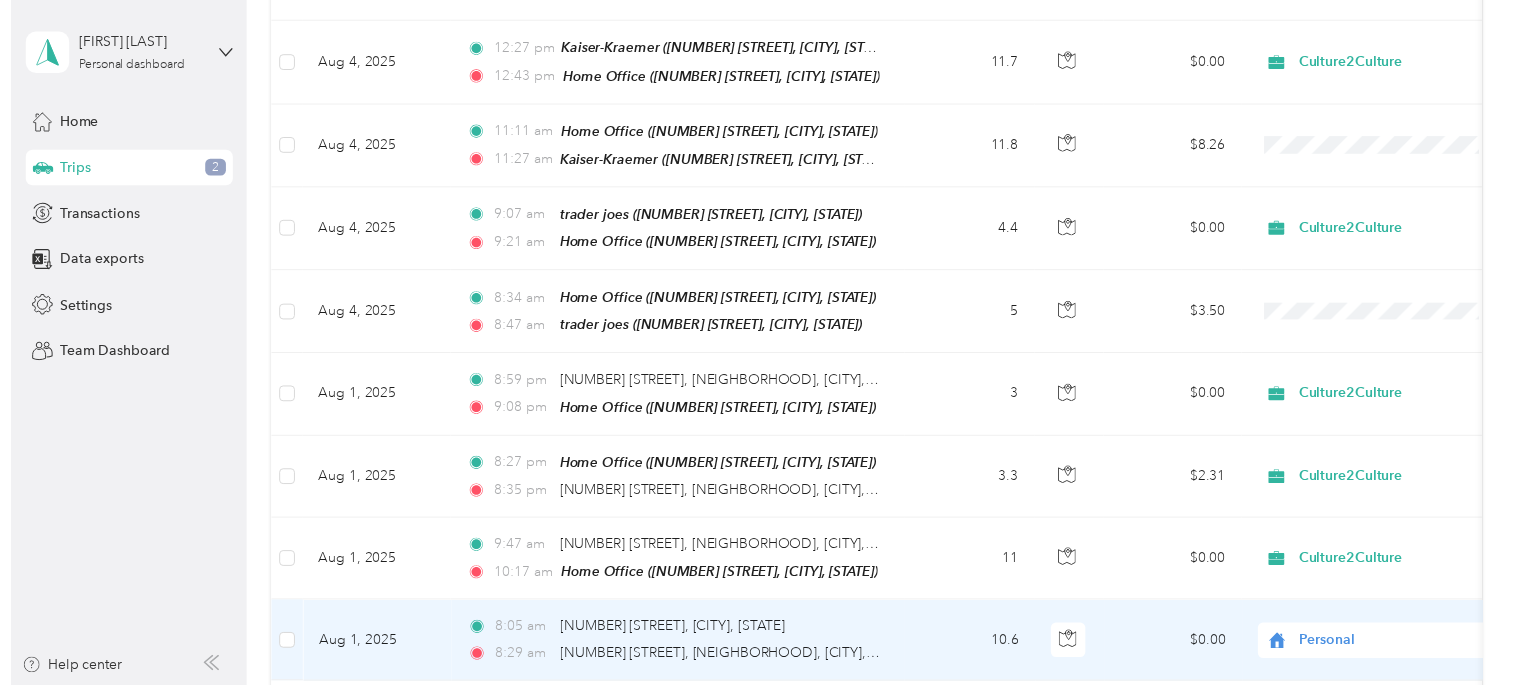 scroll, scrollTop: 400, scrollLeft: 0, axis: vertical 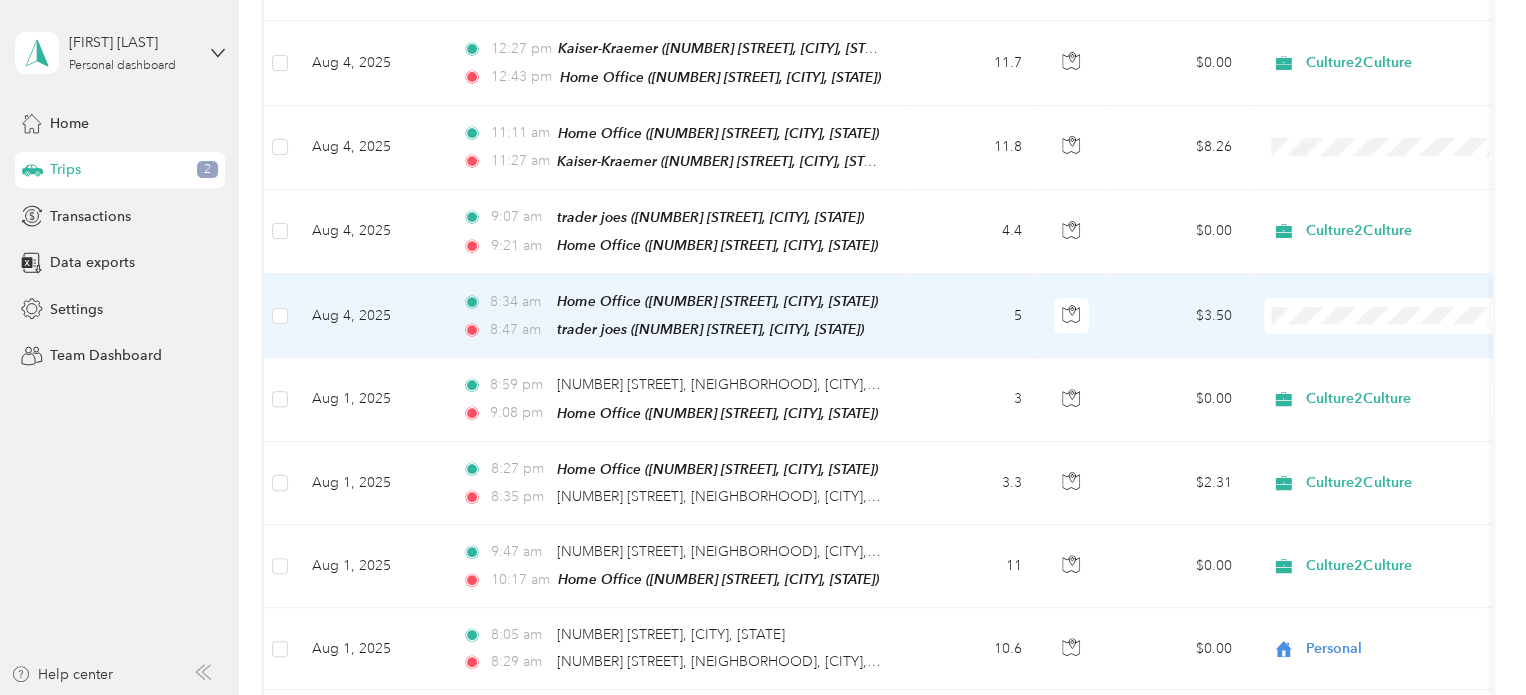 click at bounding box center (1388, 316) 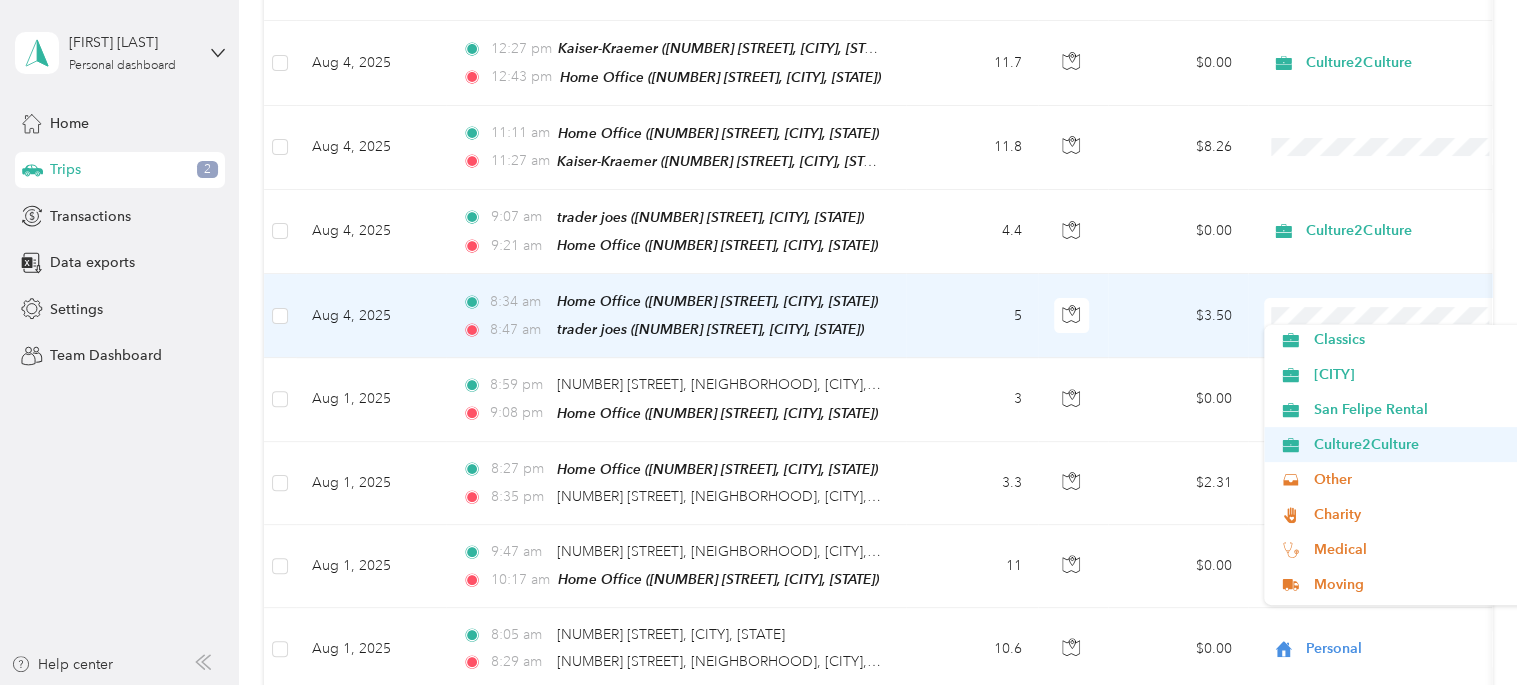 scroll, scrollTop: 140, scrollLeft: 0, axis: vertical 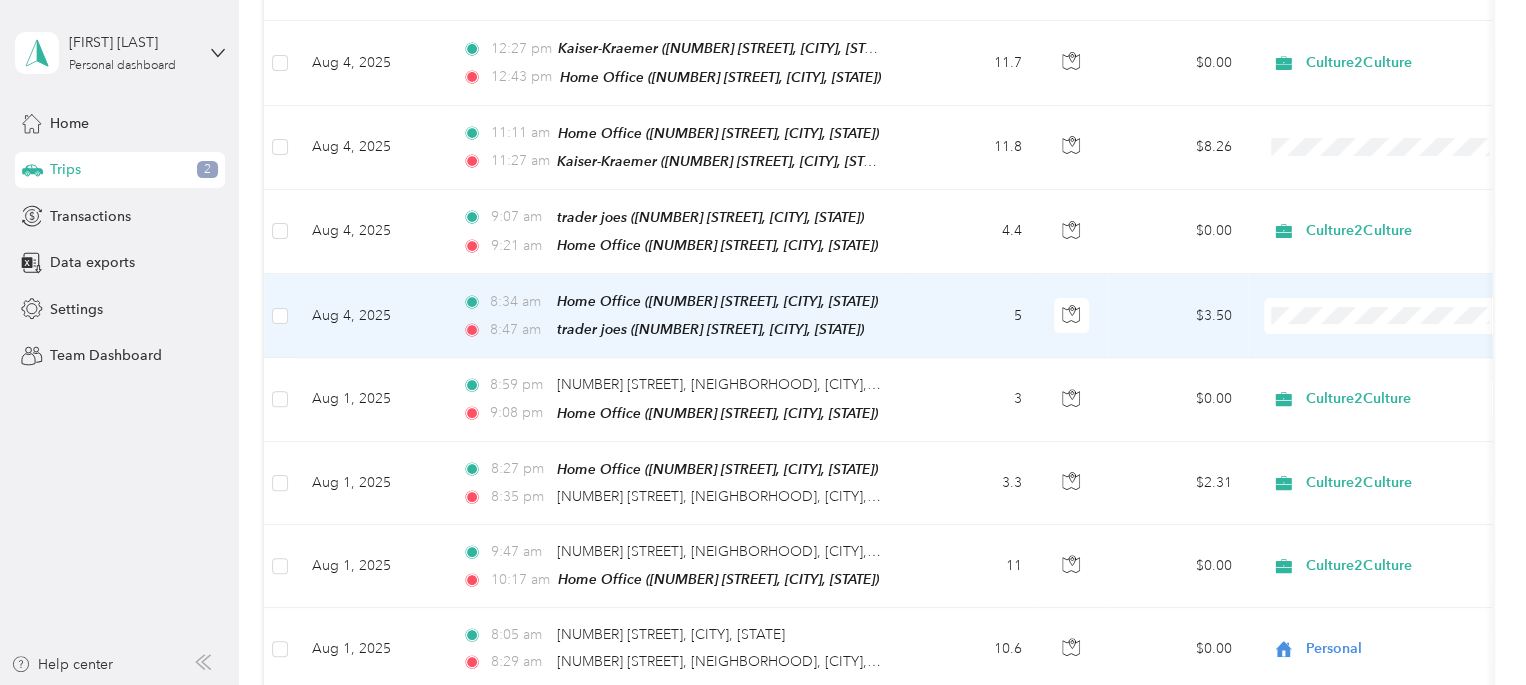 click on "Charity" at bounding box center [1406, 475] 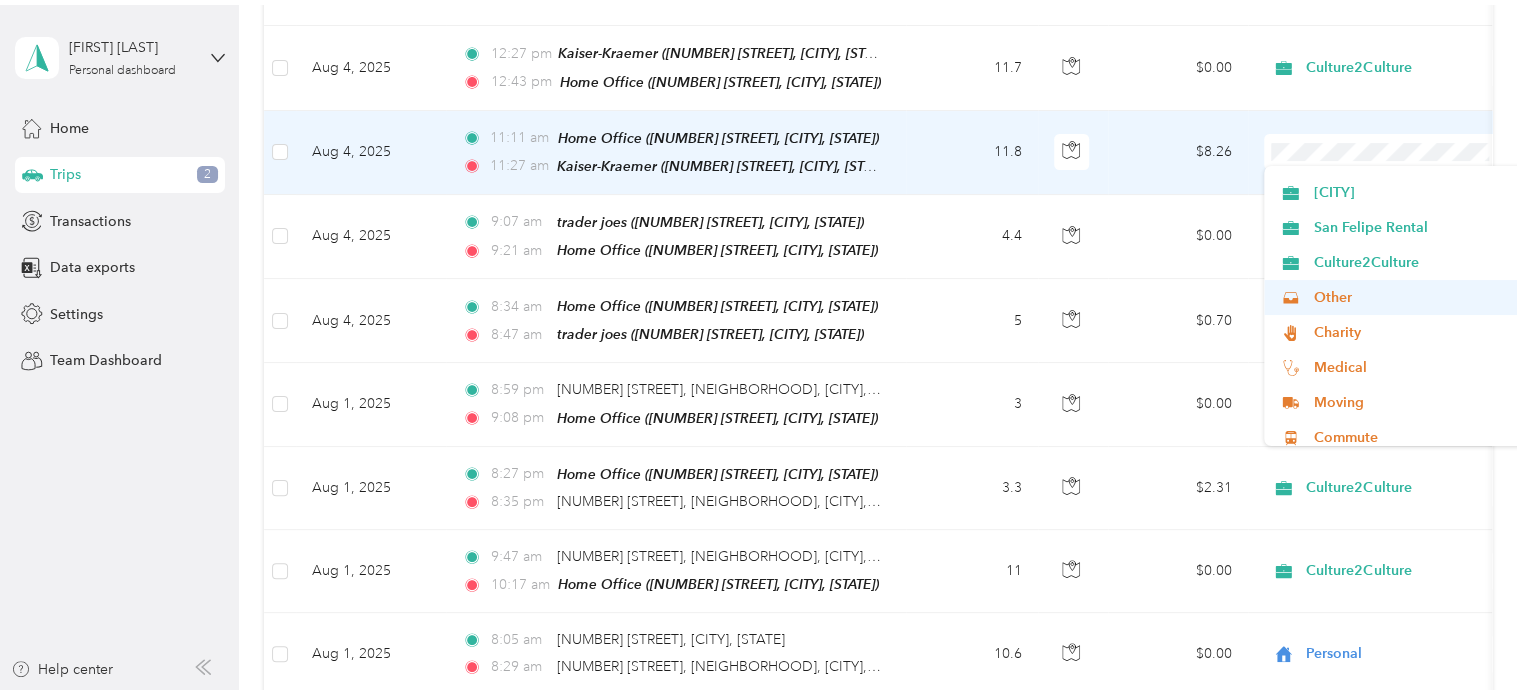 scroll, scrollTop: 140, scrollLeft: 0, axis: vertical 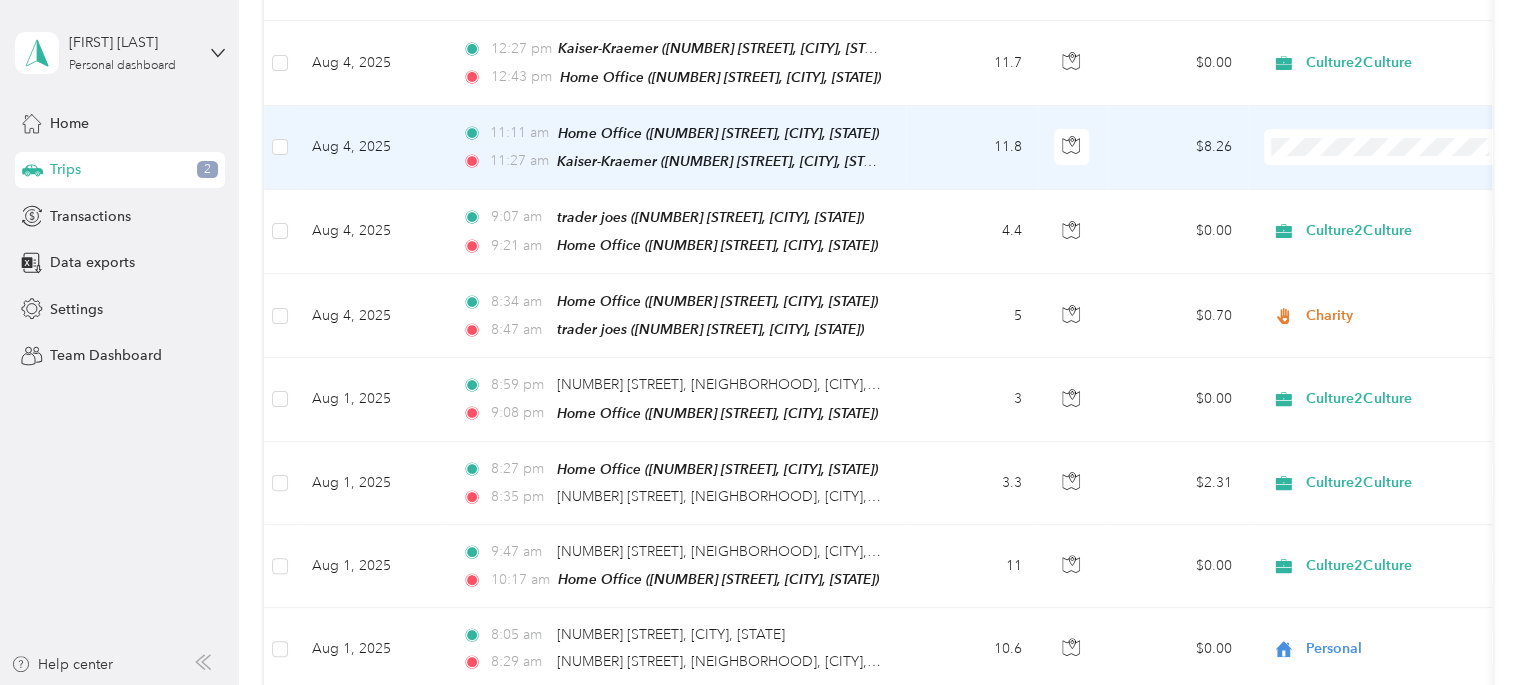 click on "Medical" at bounding box center (1423, 350) 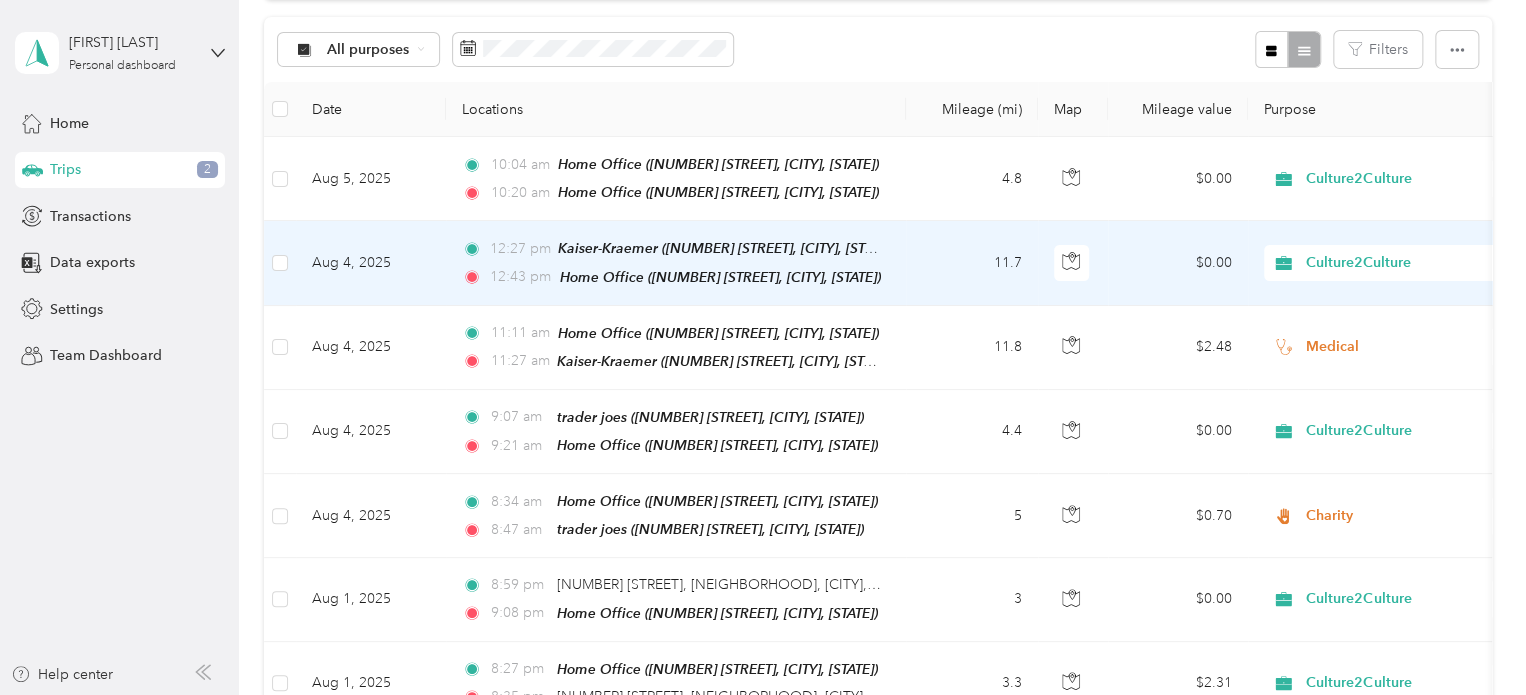 scroll, scrollTop: 100, scrollLeft: 0, axis: vertical 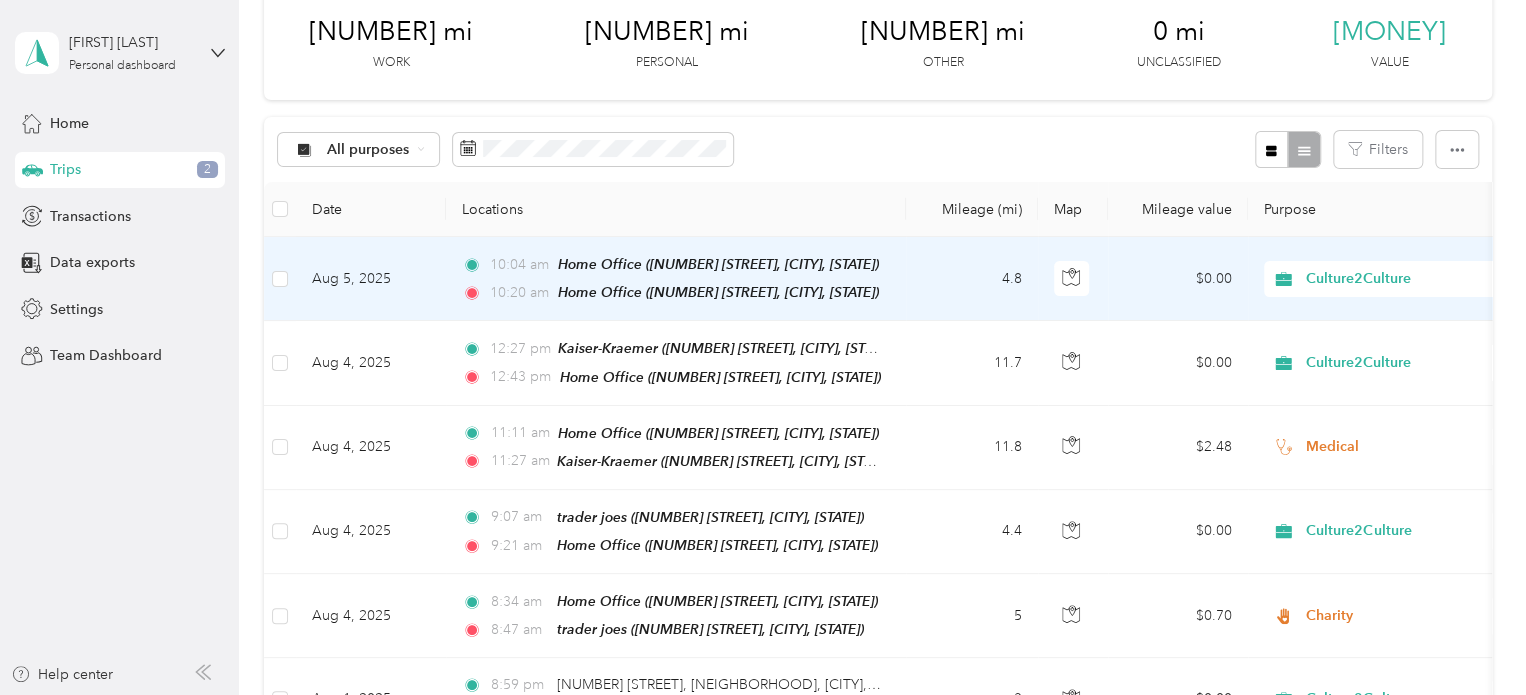 click on "$0.00" at bounding box center (1178, 279) 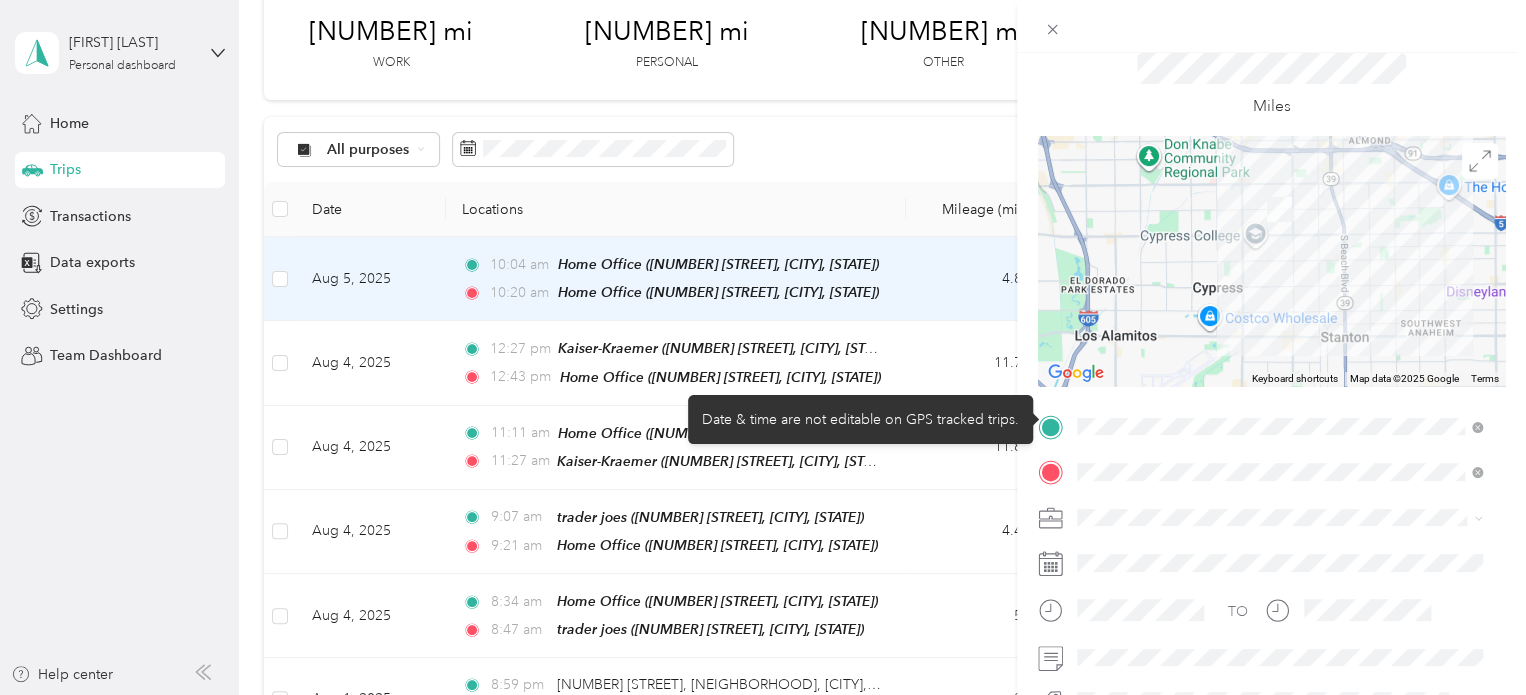 scroll, scrollTop: 200, scrollLeft: 0, axis: vertical 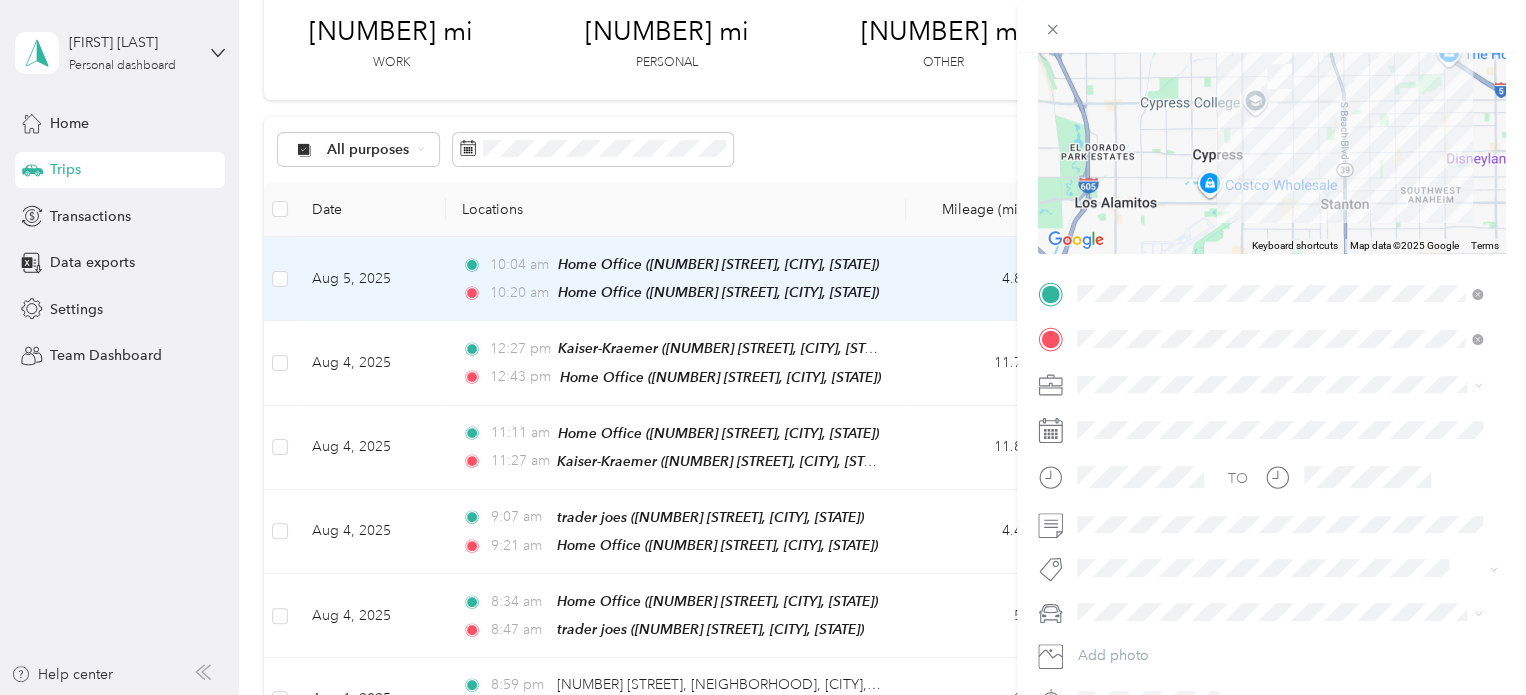 click on "Personal" at bounding box center (1279, 443) 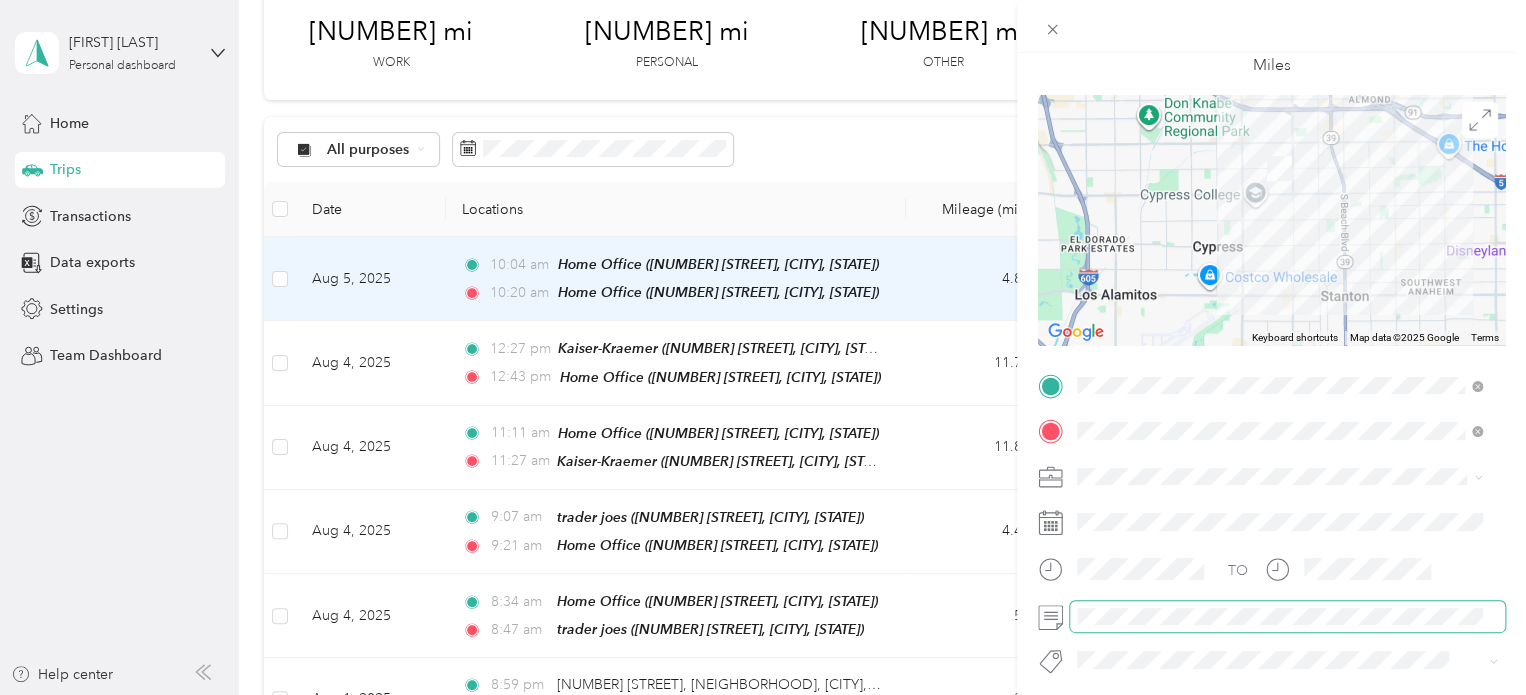 scroll, scrollTop: 0, scrollLeft: 0, axis: both 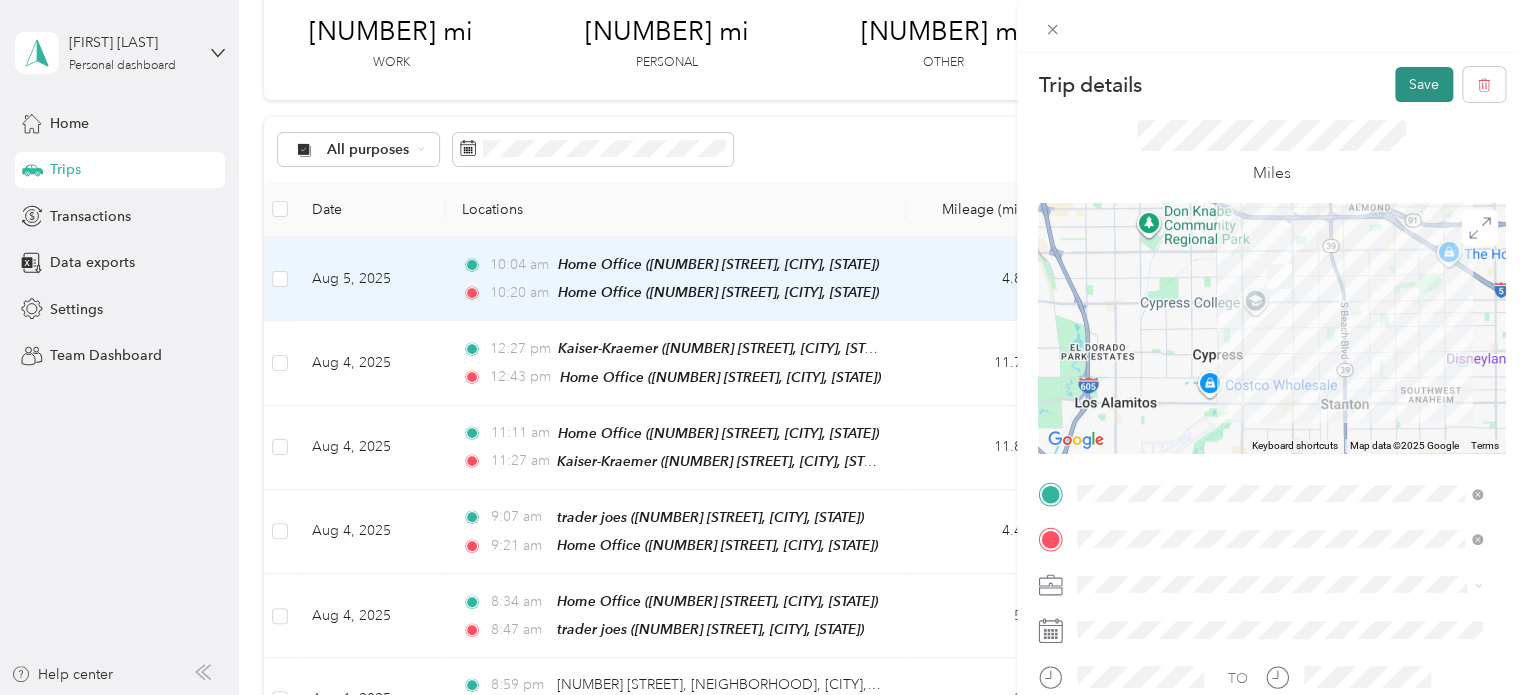 click on "Save" at bounding box center [1424, 84] 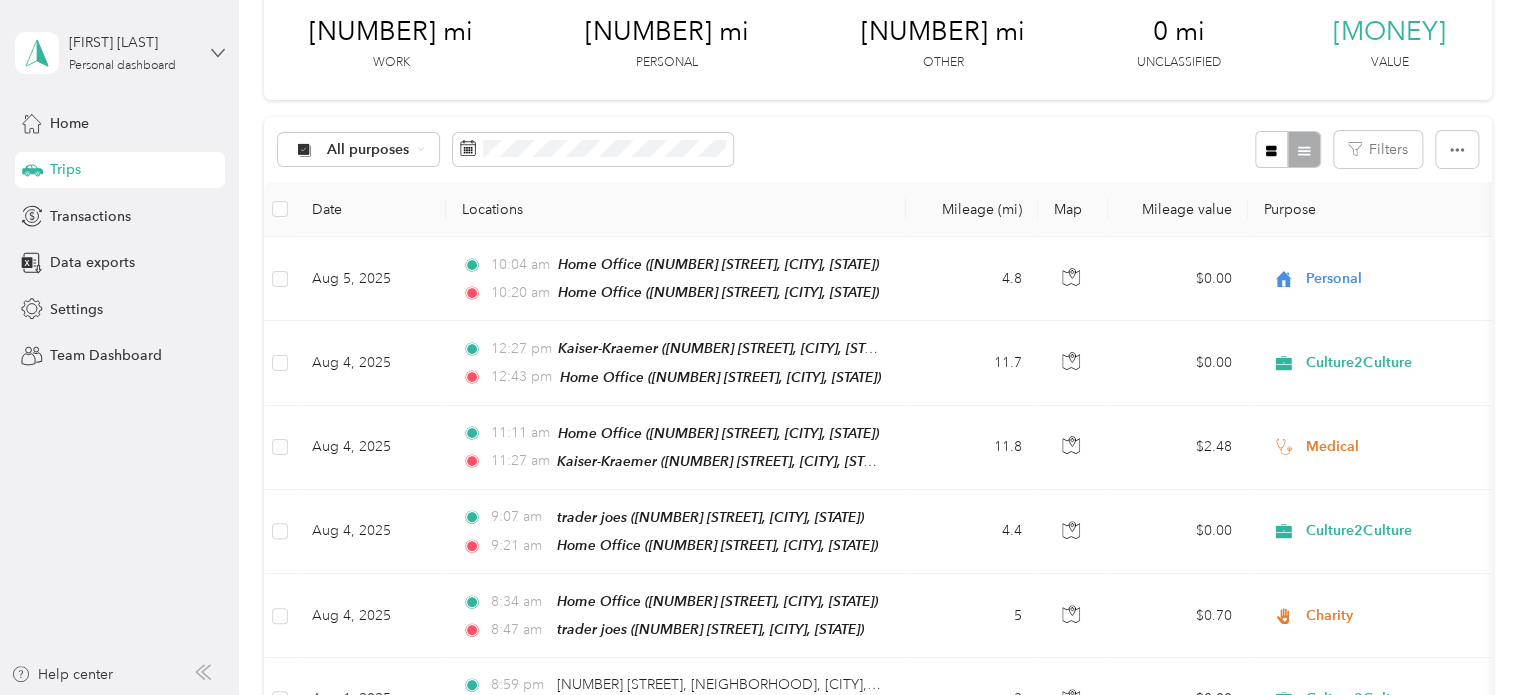 click 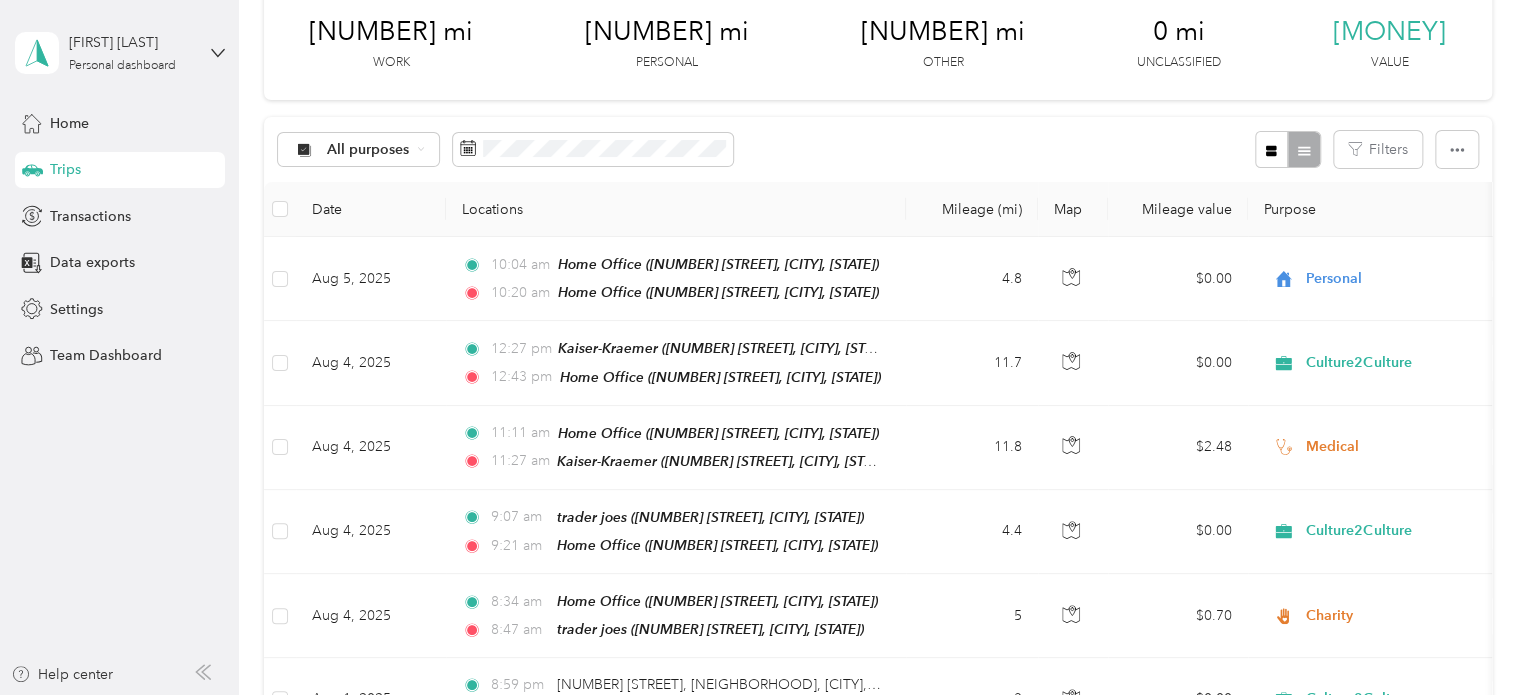 click on "Log out" at bounding box center (70, 152) 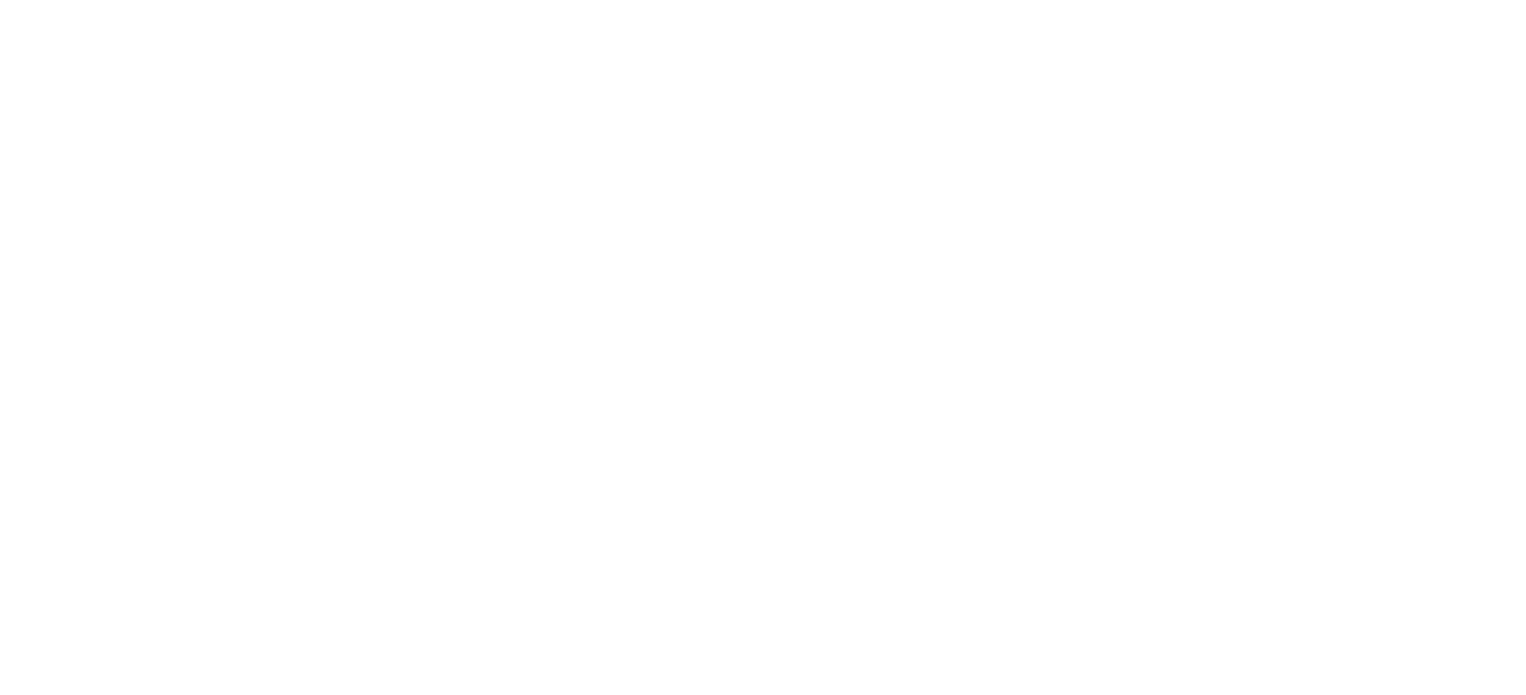 scroll, scrollTop: 0, scrollLeft: 0, axis: both 